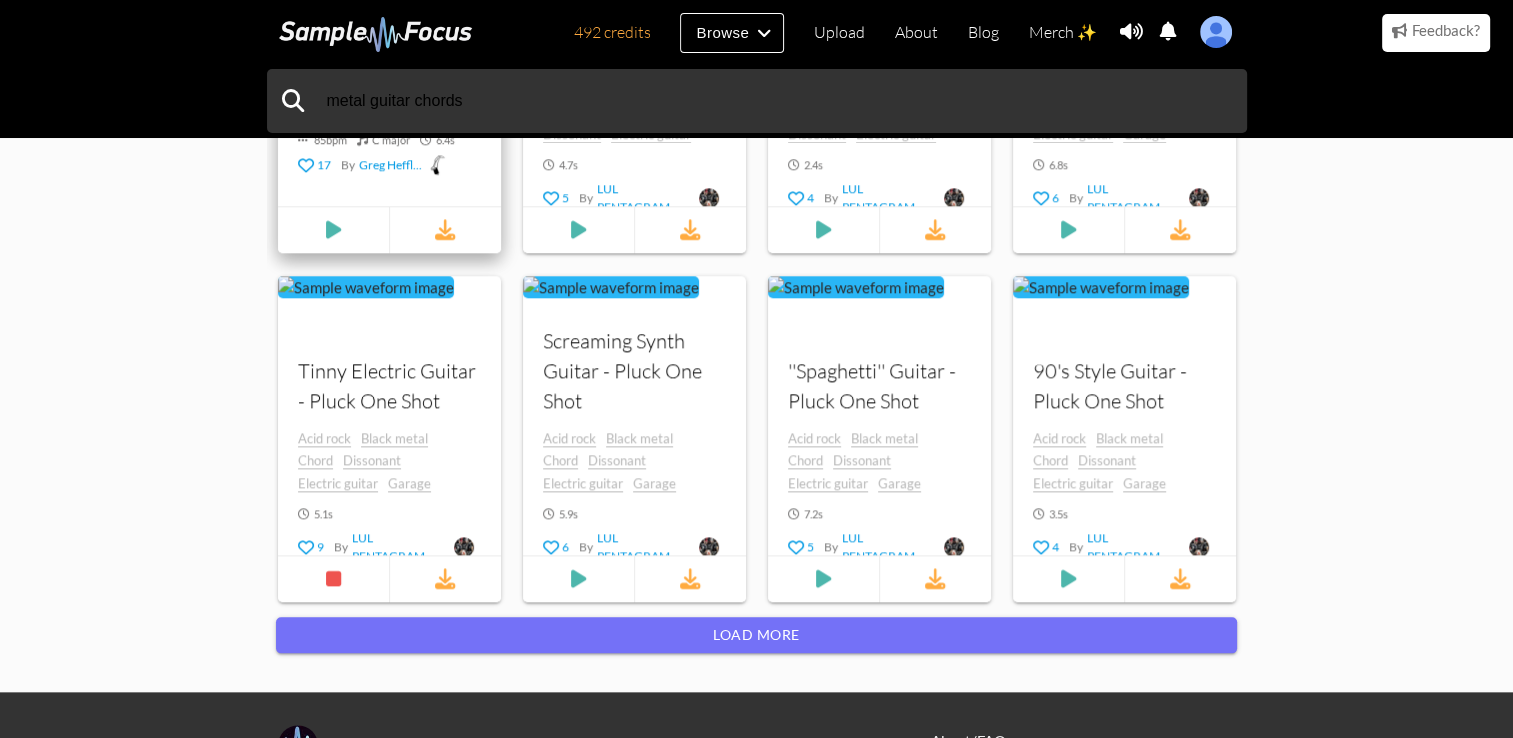 scroll, scrollTop: 2022, scrollLeft: 0, axis: vertical 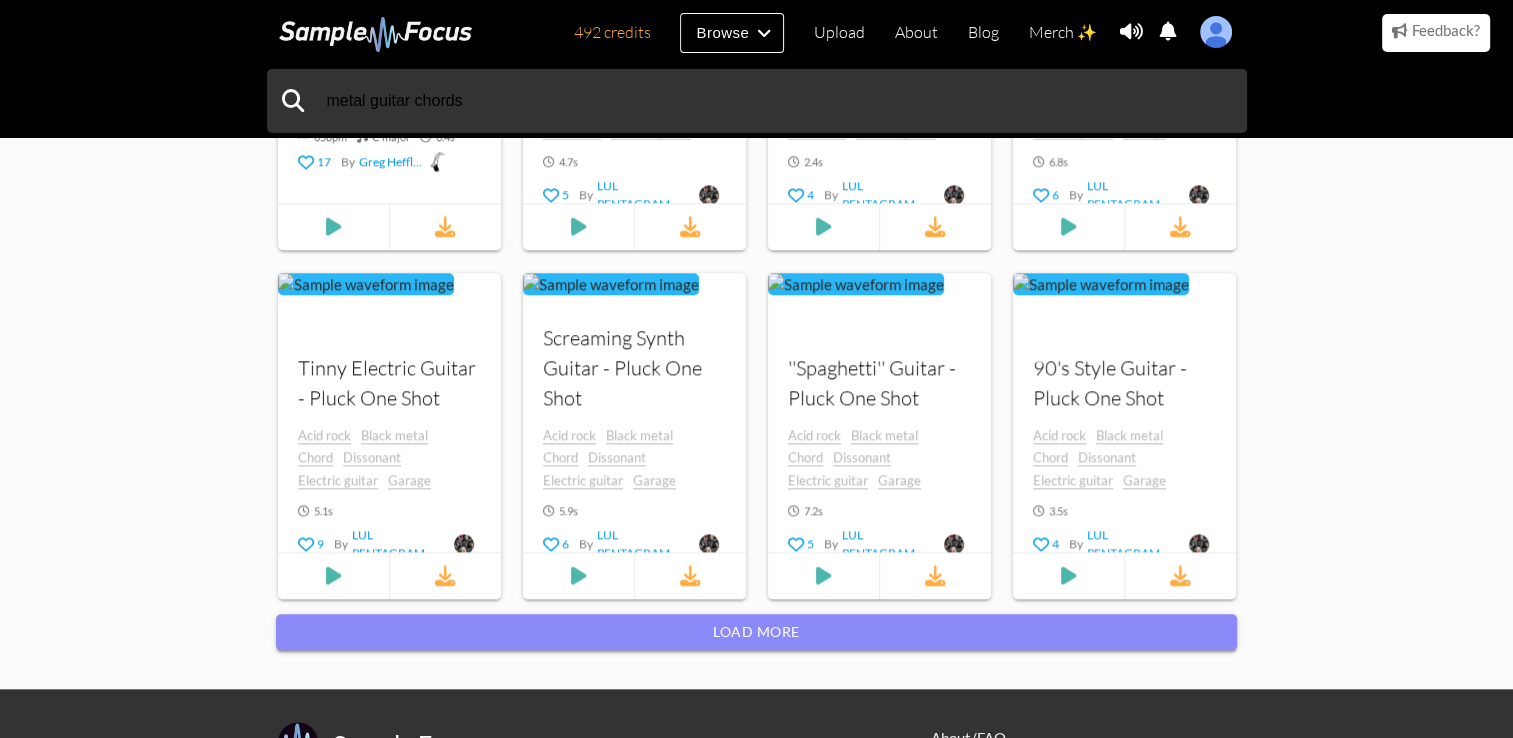 click on "Load more" at bounding box center (756, 632) 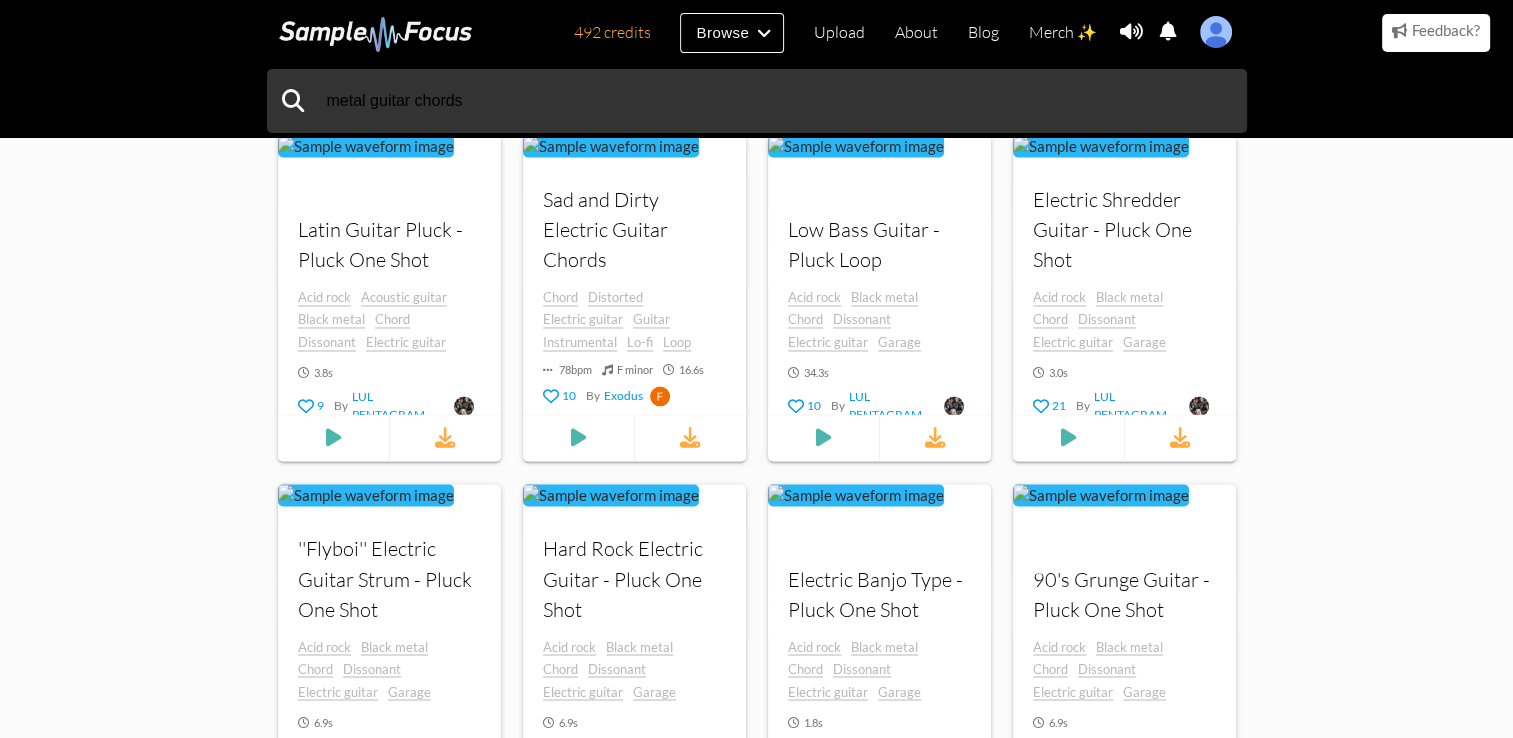 scroll, scrollTop: 3276, scrollLeft: 0, axis: vertical 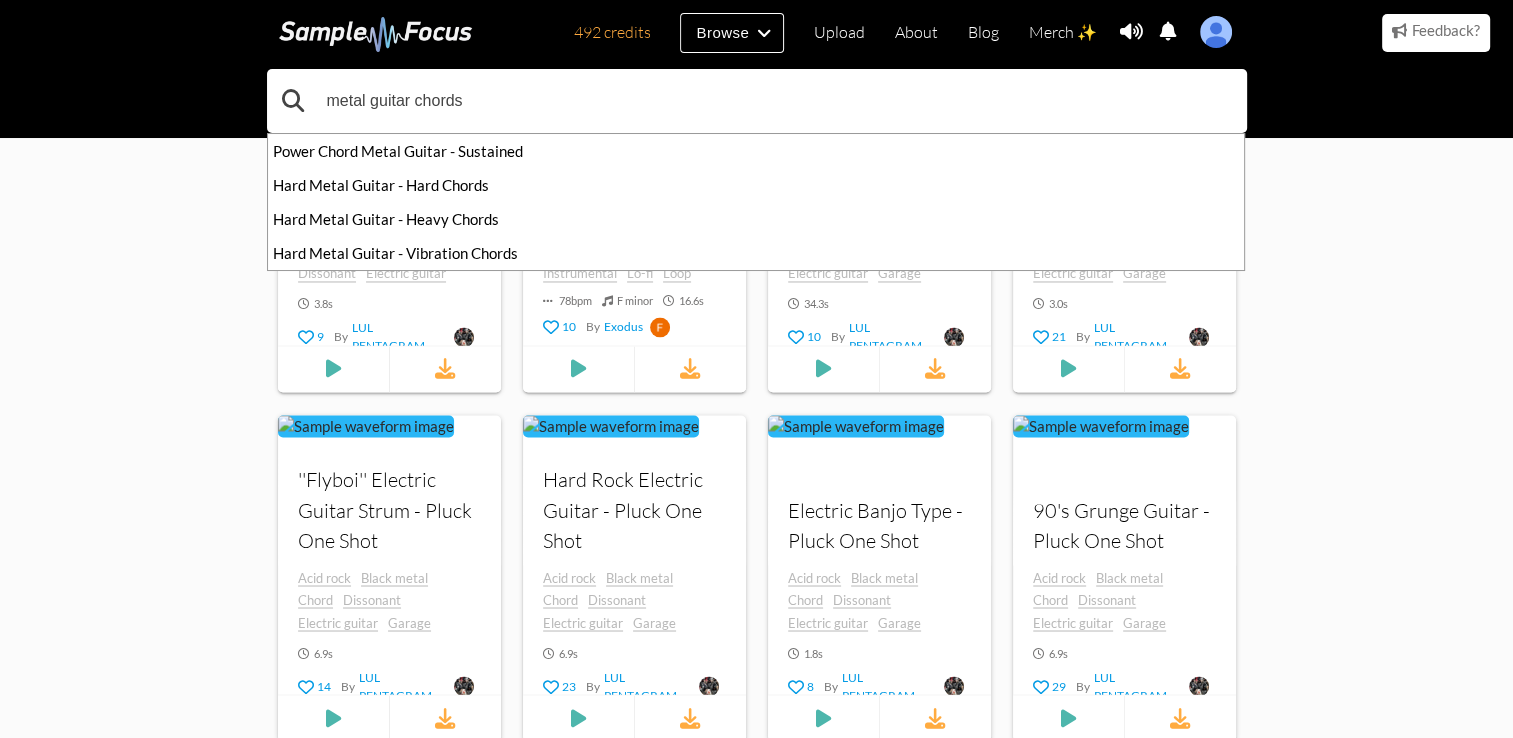 drag, startPoint x: 504, startPoint y: 110, endPoint x: 304, endPoint y: 118, distance: 200.15994 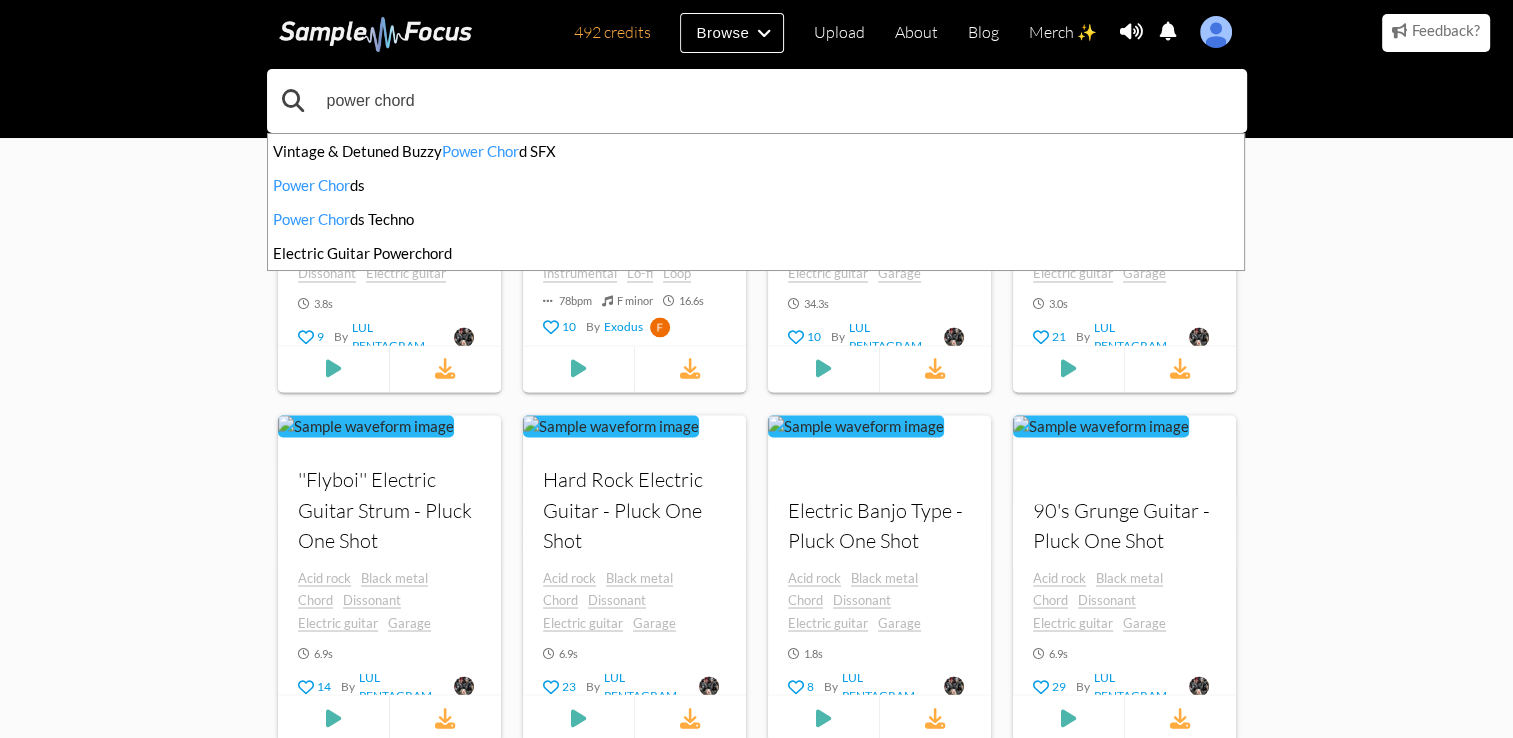 type on "power chord" 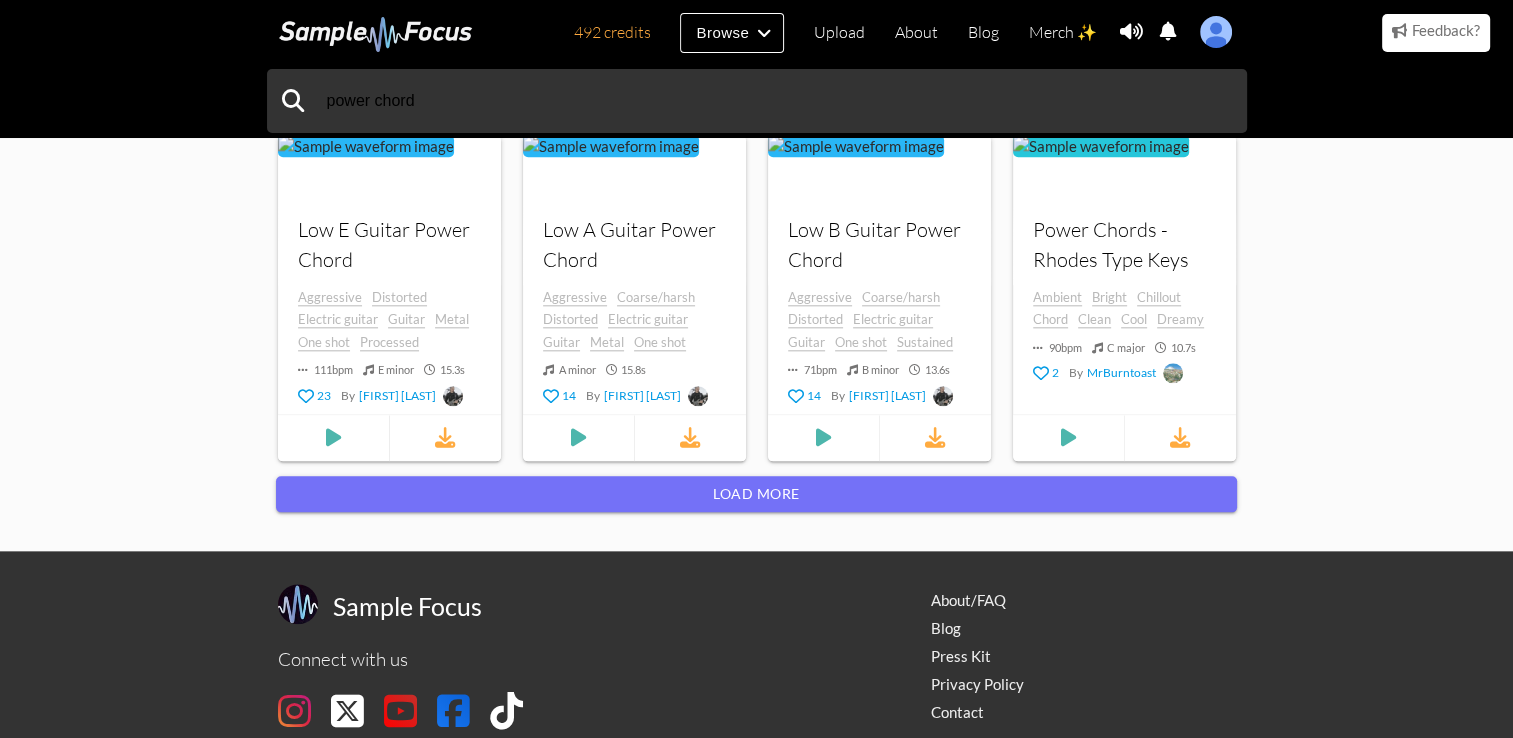 scroll, scrollTop: 2160, scrollLeft: 0, axis: vertical 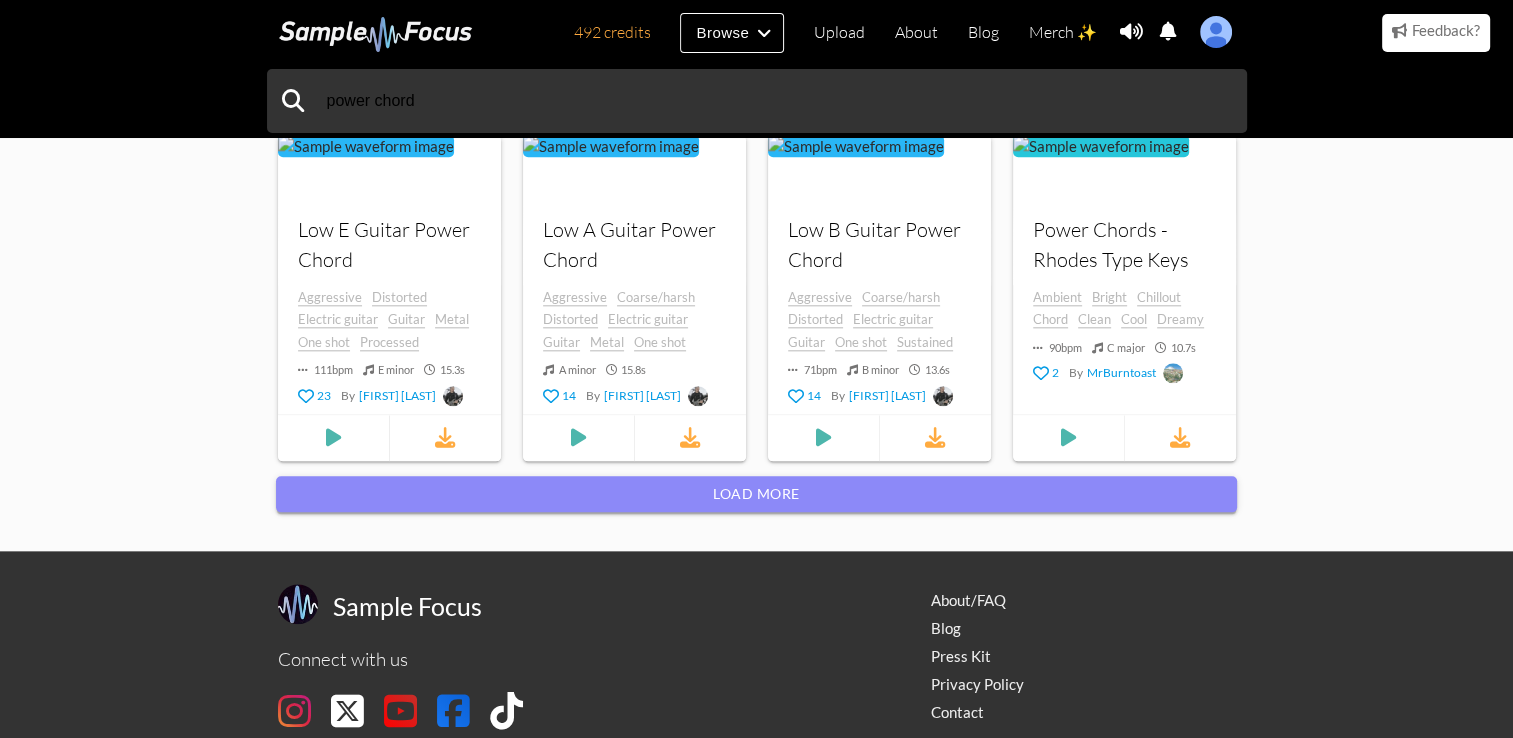 click on "Load more" at bounding box center [756, 494] 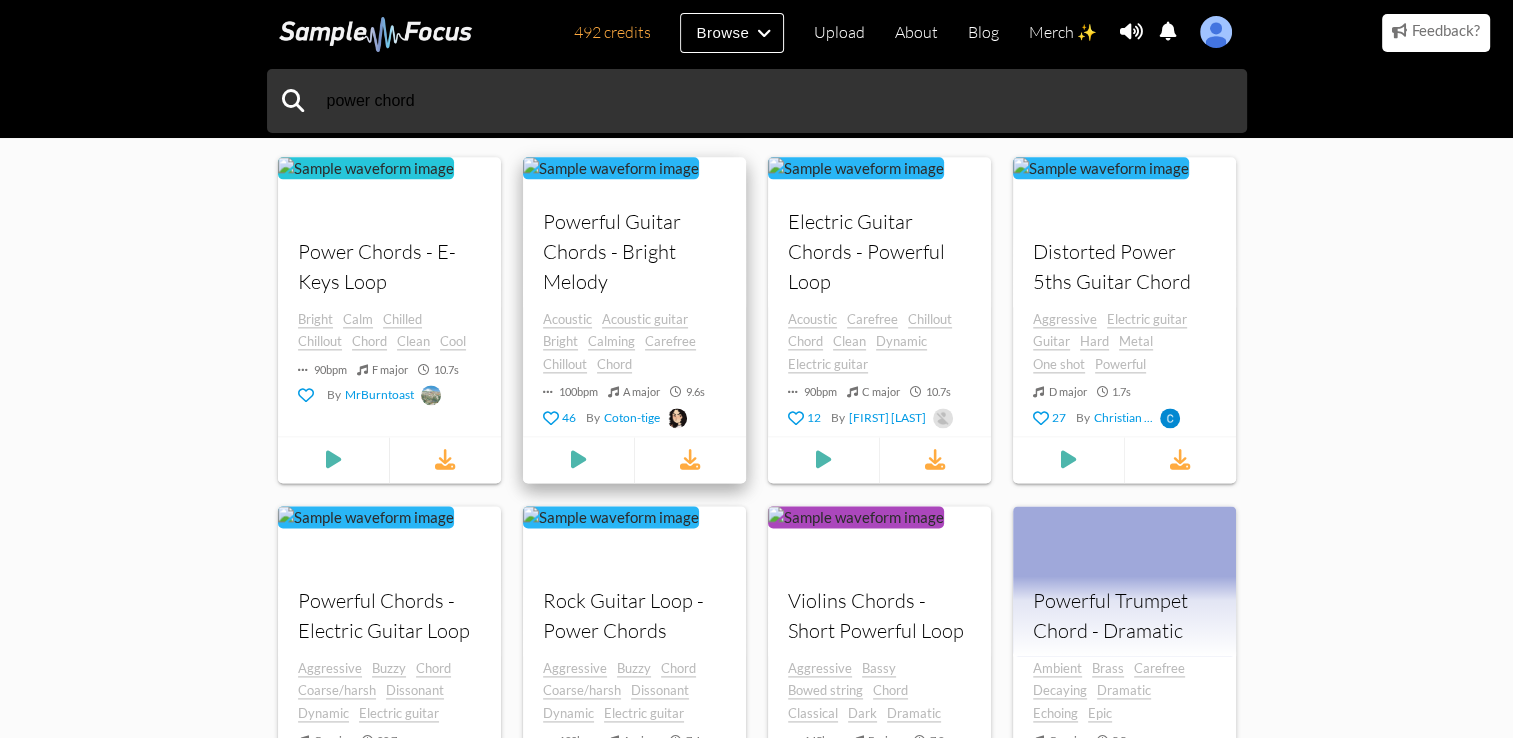 scroll, scrollTop: 2488, scrollLeft: 0, axis: vertical 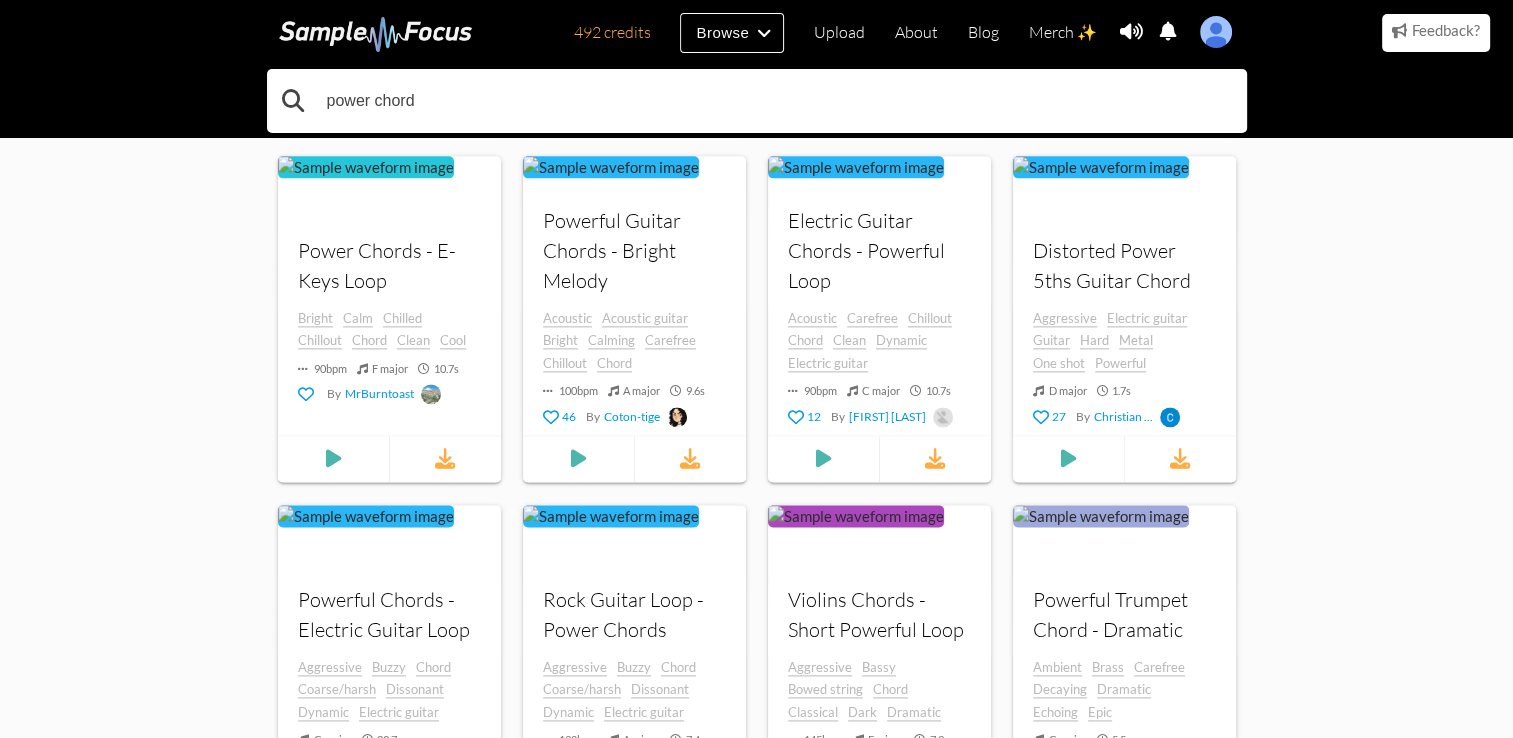drag, startPoint x: 456, startPoint y: 126, endPoint x: 212, endPoint y: 119, distance: 244.10039 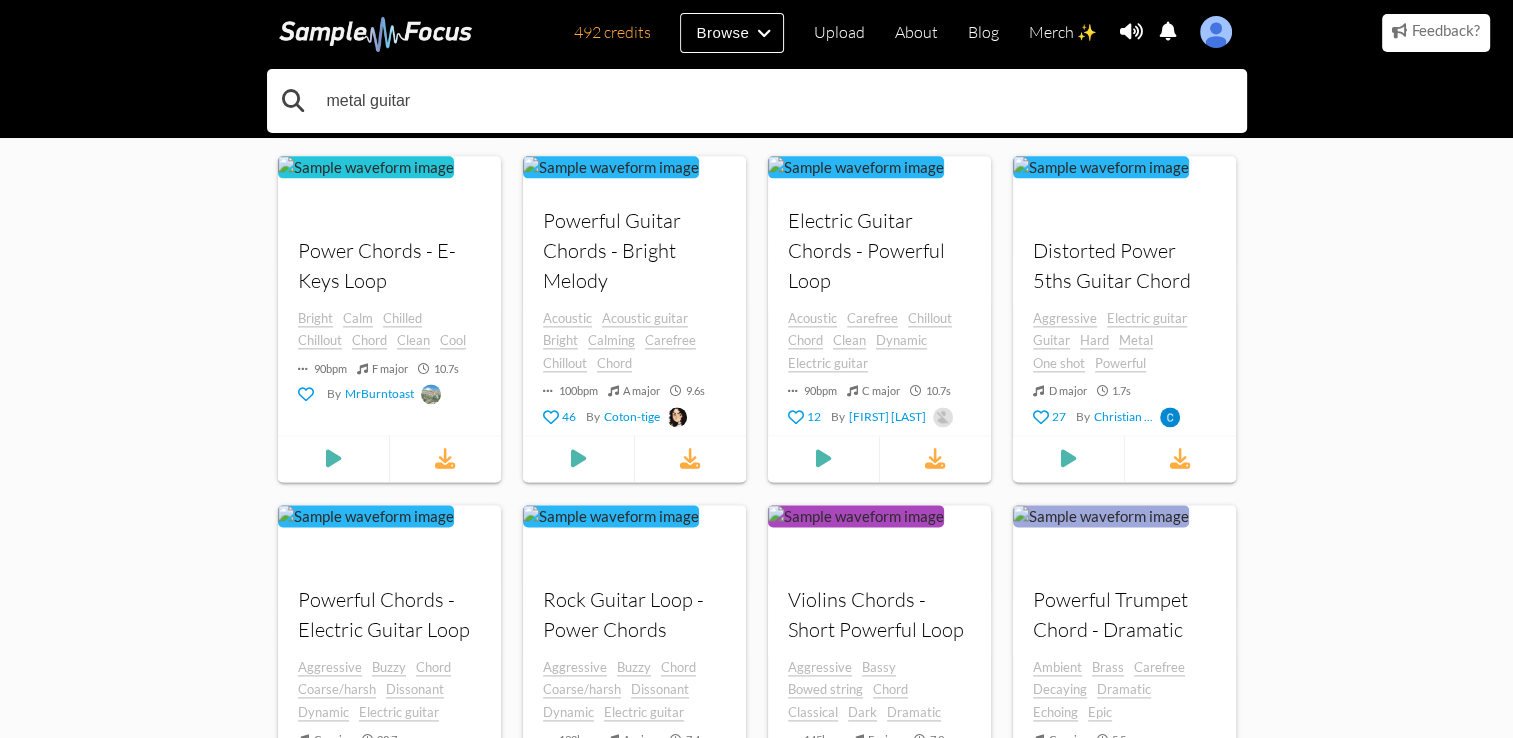 type on "metal guitar" 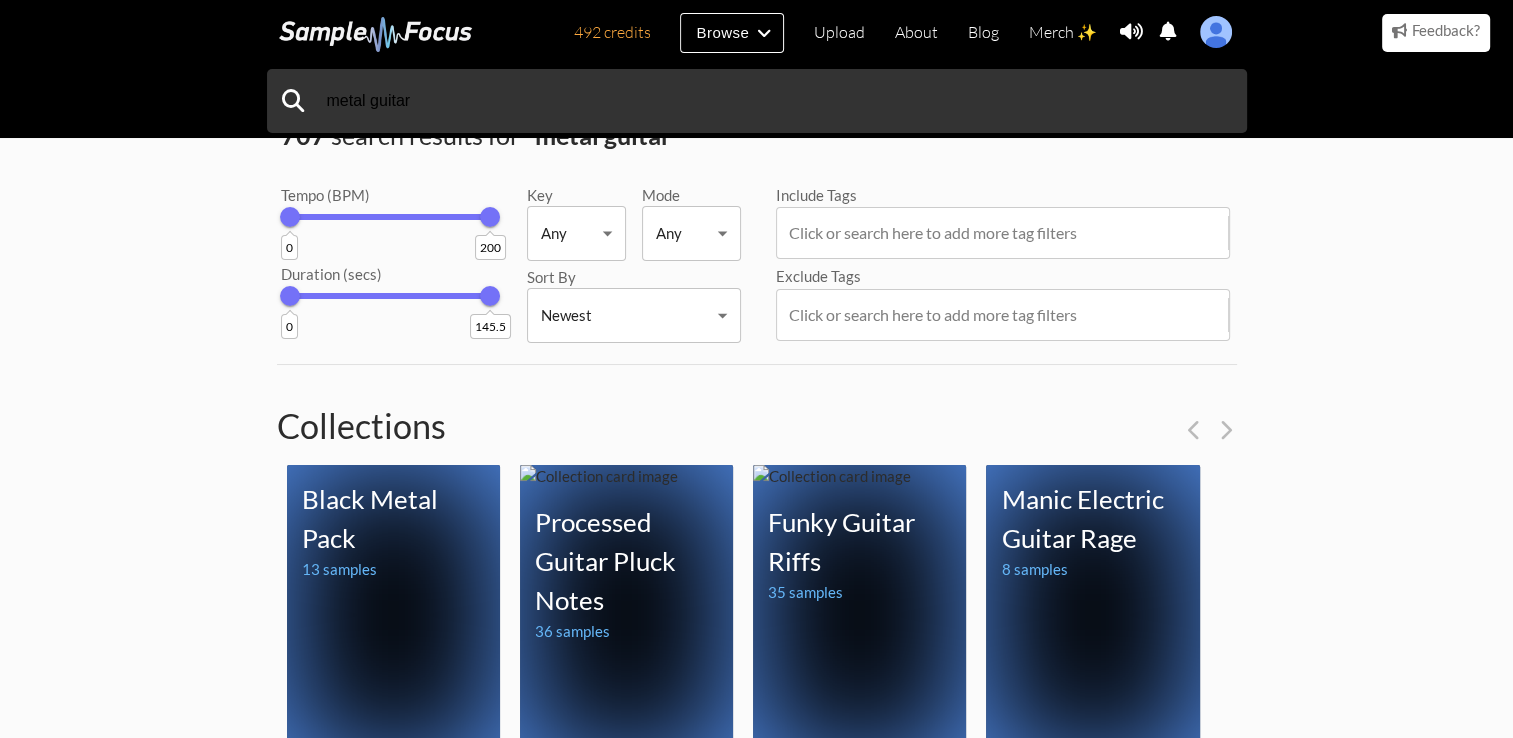 scroll, scrollTop: 36, scrollLeft: 0, axis: vertical 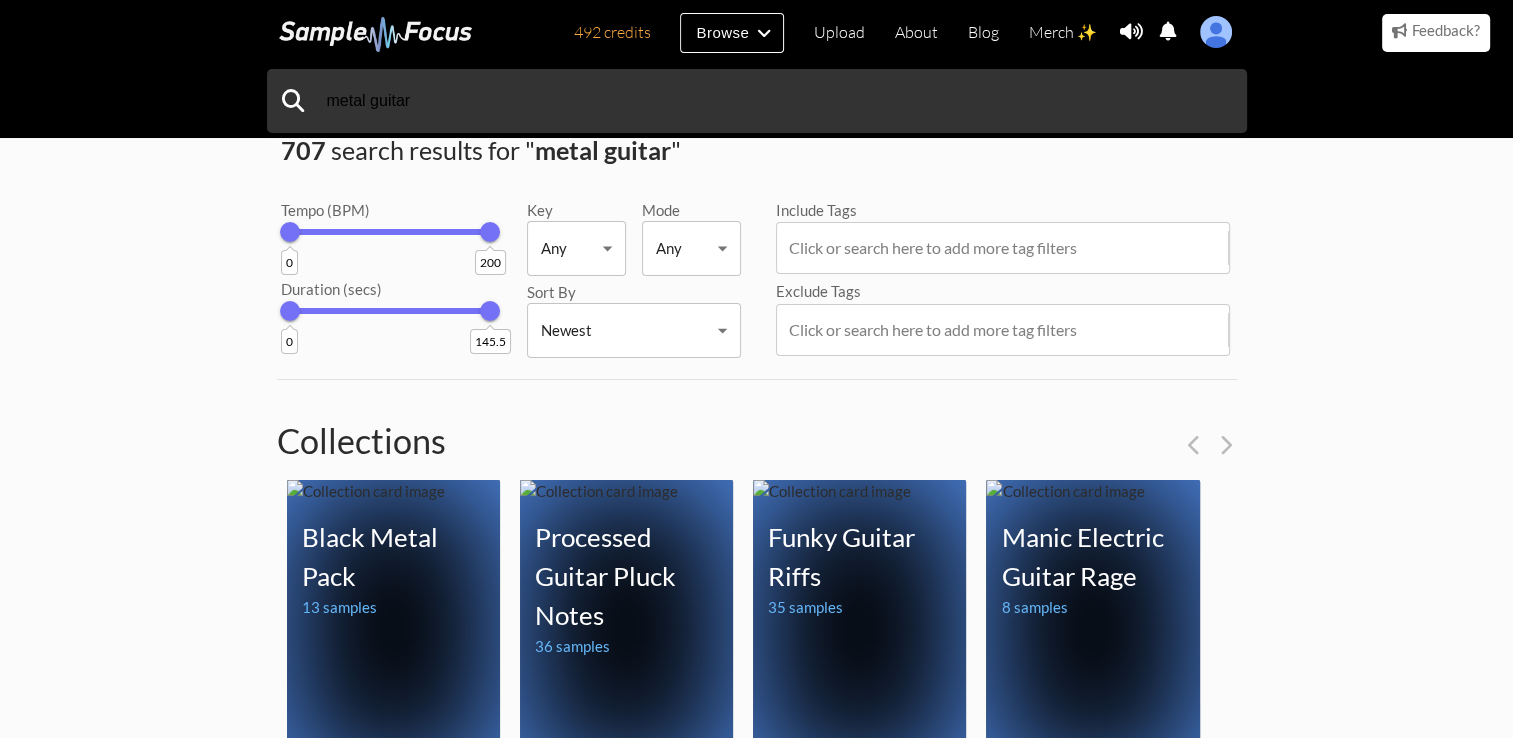 click on "492 credits
Browse
Upload
About
Blog
Merch ✨
Notifications Settings You have no notifications. View all notifications
Account
Subscription
Analytics
Notifications
Notification Settings
Log Out
492 credits
Categories
Tags
Collections
Upload
About
Blog
Merch ✨
Account
Subscription
Analytics
Log Out" at bounding box center (756, 1444) 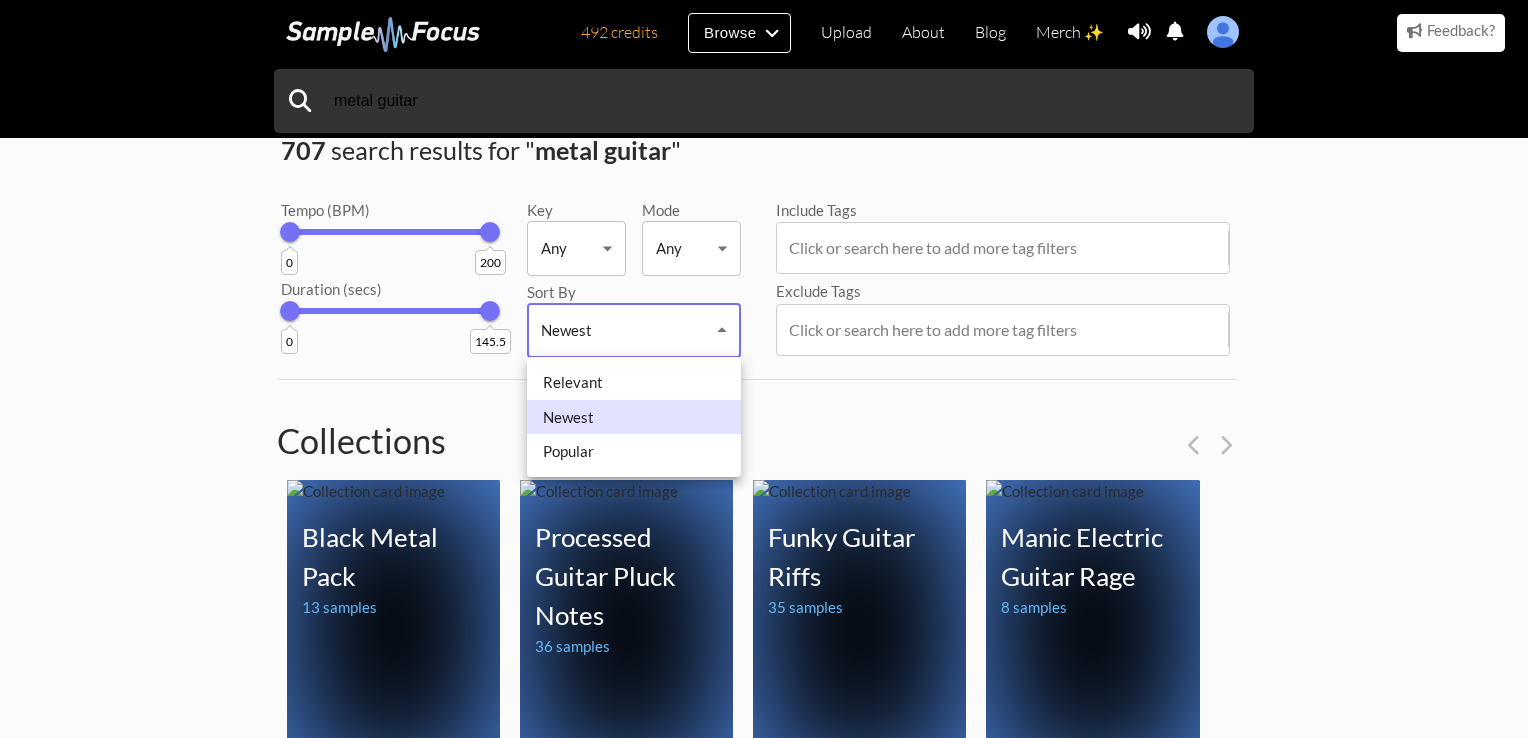 click on "Relevant" at bounding box center (634, 382) 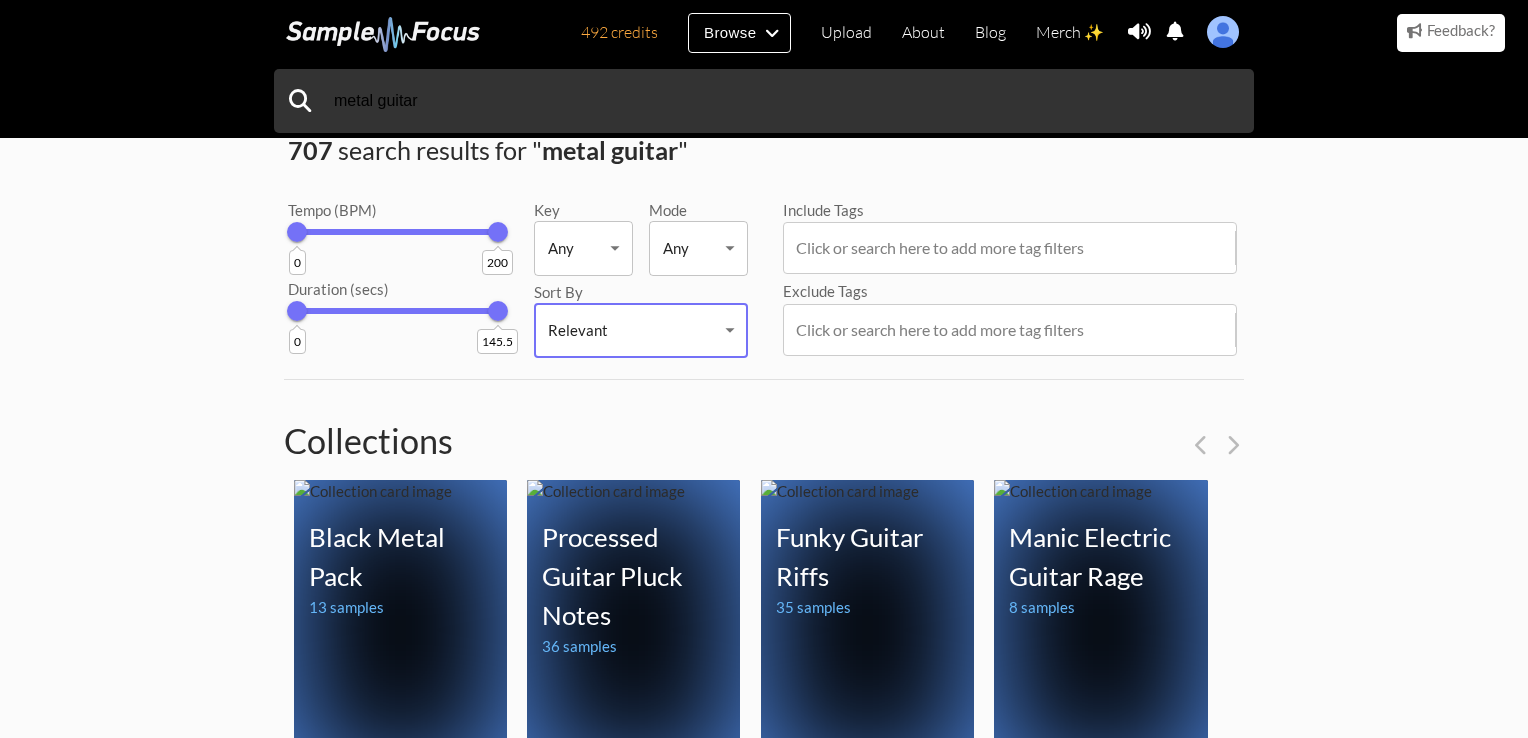 click on "492 credits
Browse
Upload
About
Blog
Merch ✨
Notifications Settings You have no notifications. View all notifications
Account
Subscription
Analytics
Notifications
Notification Settings
Log Out
492 credits
Categories
Tags
Collections
Upload
About
Blog
Merch ✨
Account
Subscription
Analytics
Log Out" at bounding box center [764, 1444] 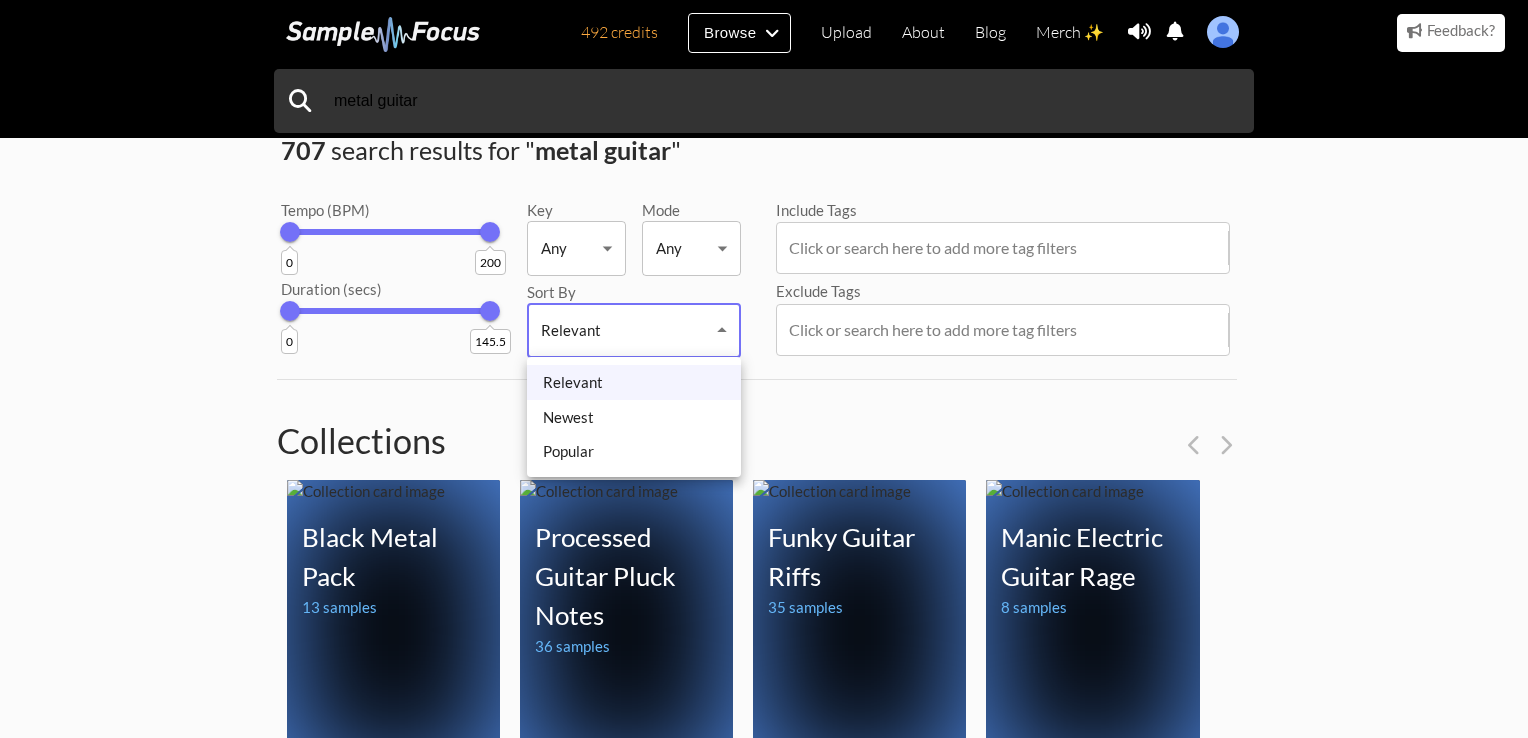 click on "Newest" at bounding box center (634, 417) 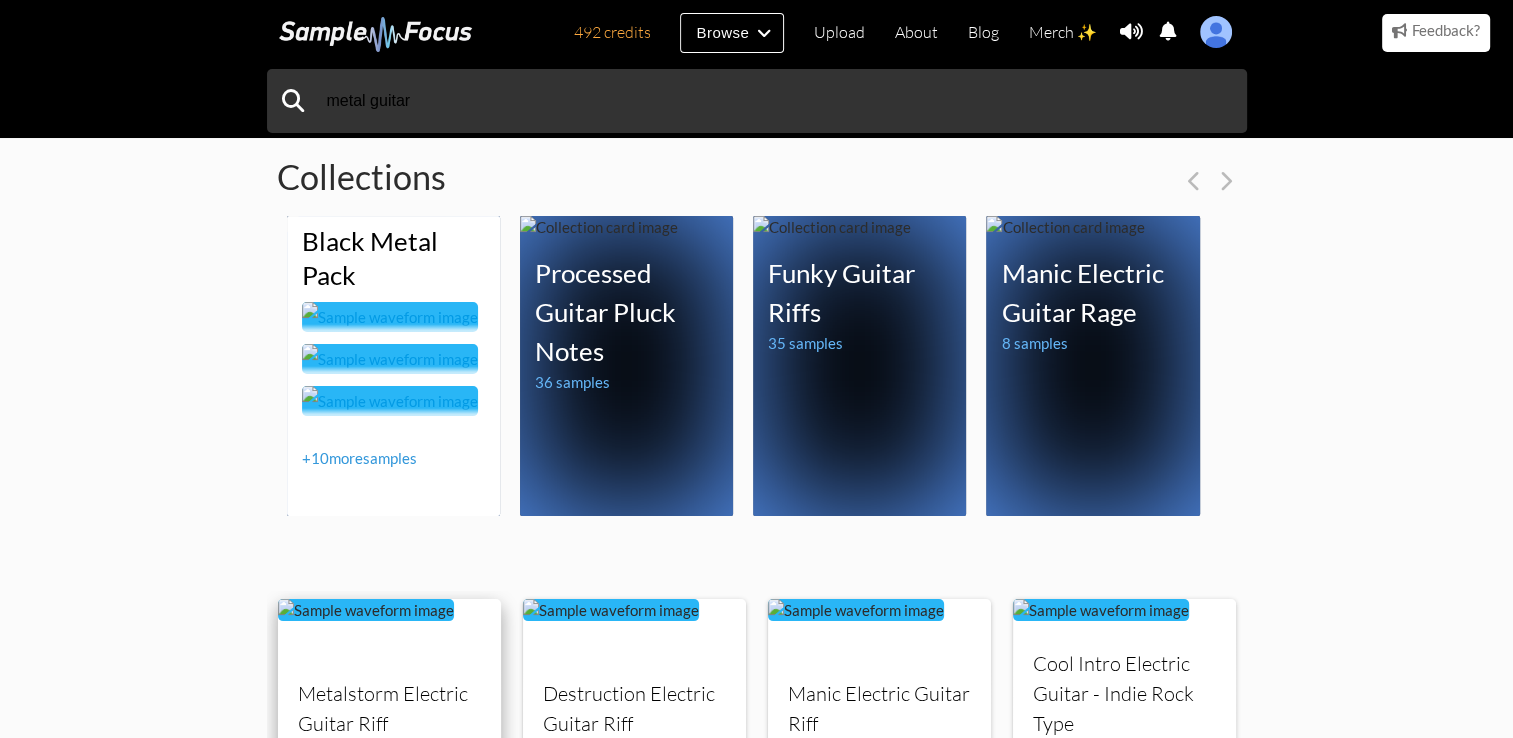 scroll, scrollTop: 0, scrollLeft: 0, axis: both 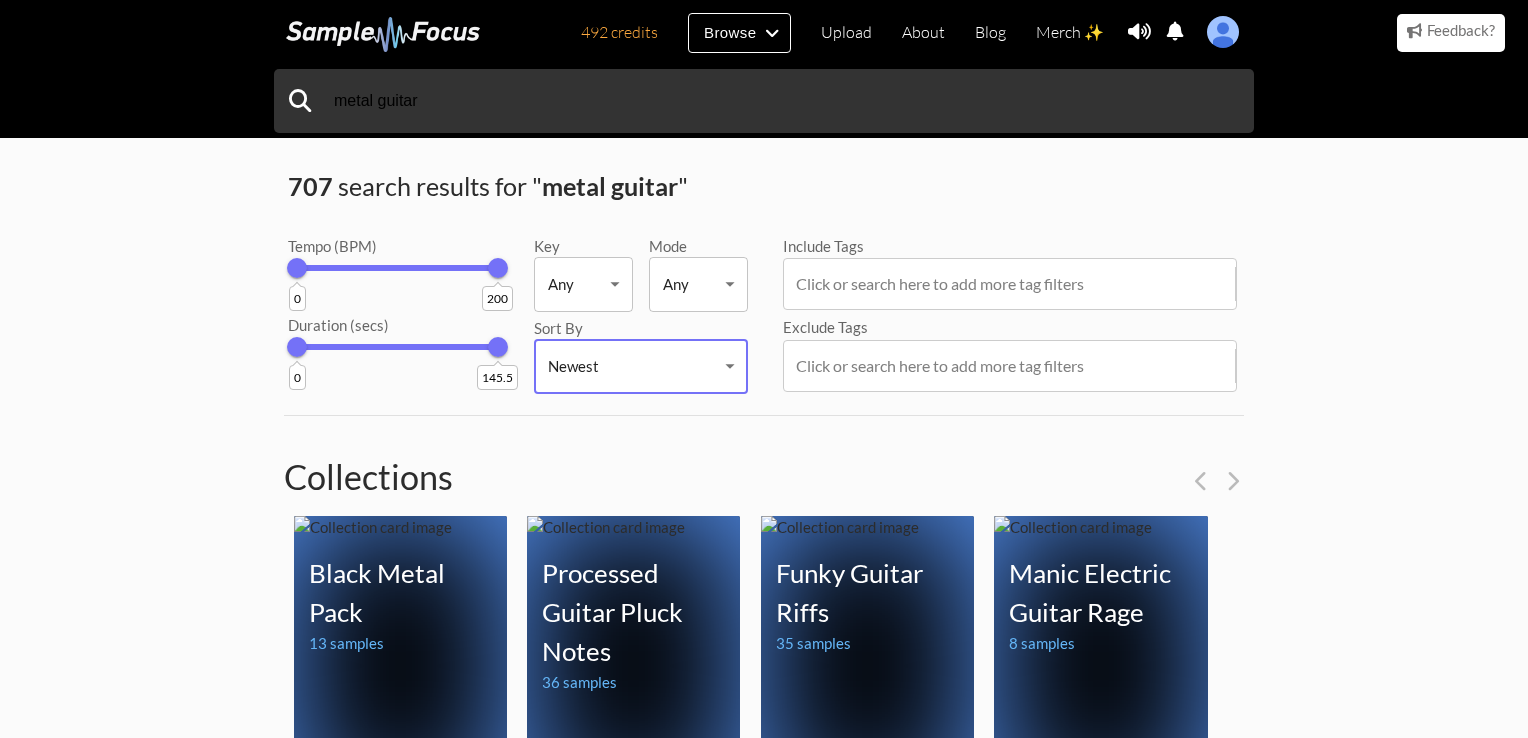 click on "492 credits
Browse
Upload
About
Blog
Merch ✨
Notifications Settings You have no notifications. View all notifications
Account
Subscription
Analytics
Notifications
Notification Settings
Log Out
492 credits
Categories
Tags
Collections
Upload
About
Blog
Merch ✨
Account
Subscription
Analytics
Log Out" at bounding box center [764, 1480] 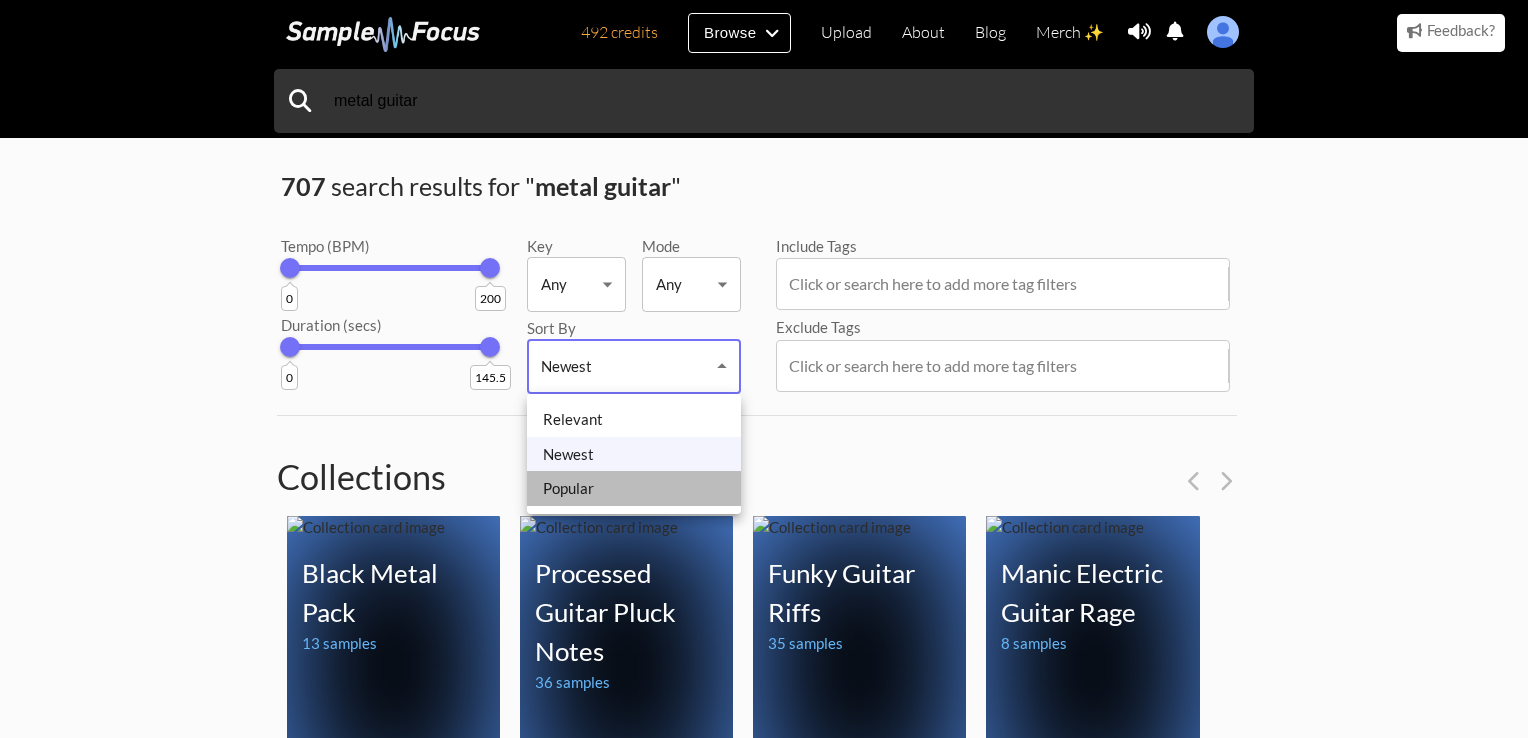 click on "Popular" at bounding box center [634, 488] 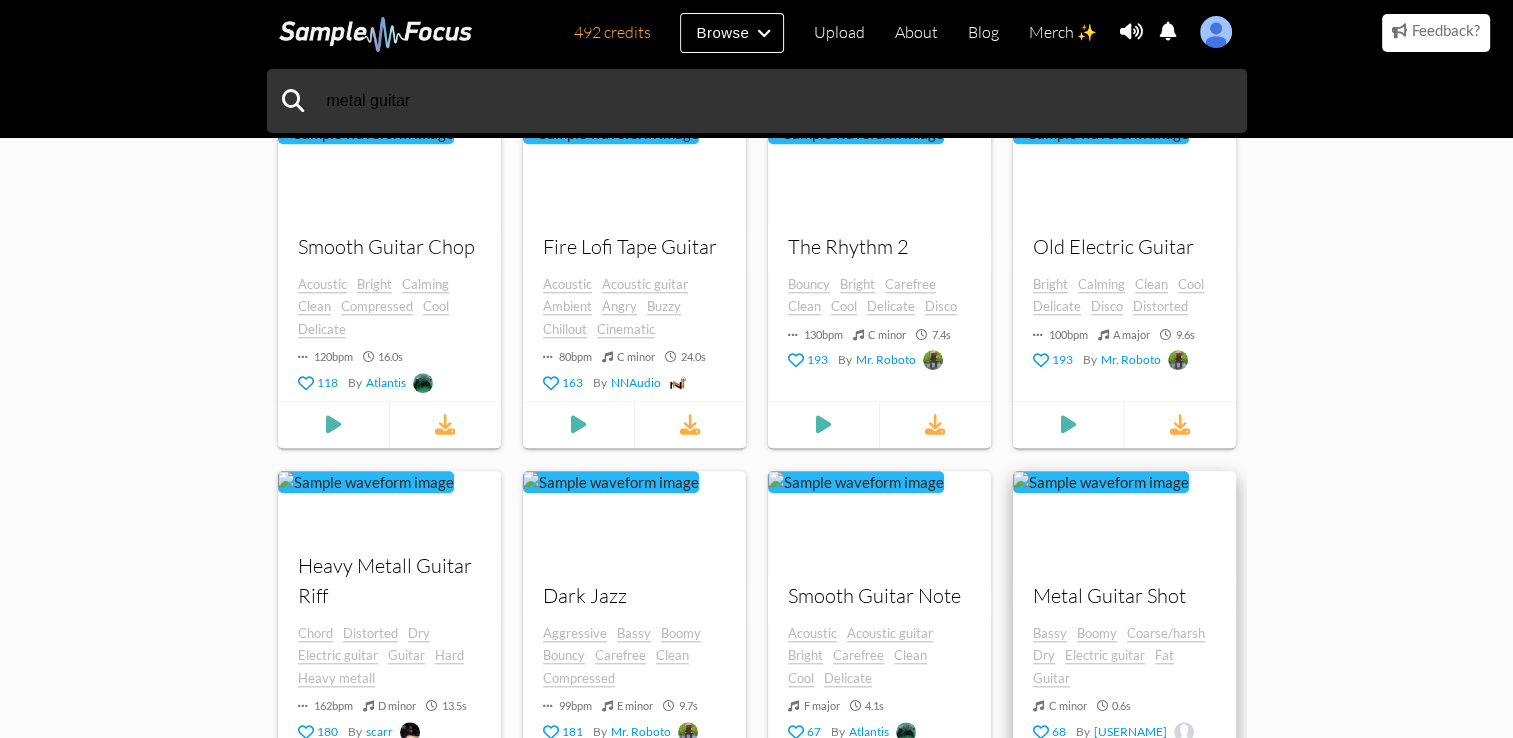scroll, scrollTop: 2160, scrollLeft: 0, axis: vertical 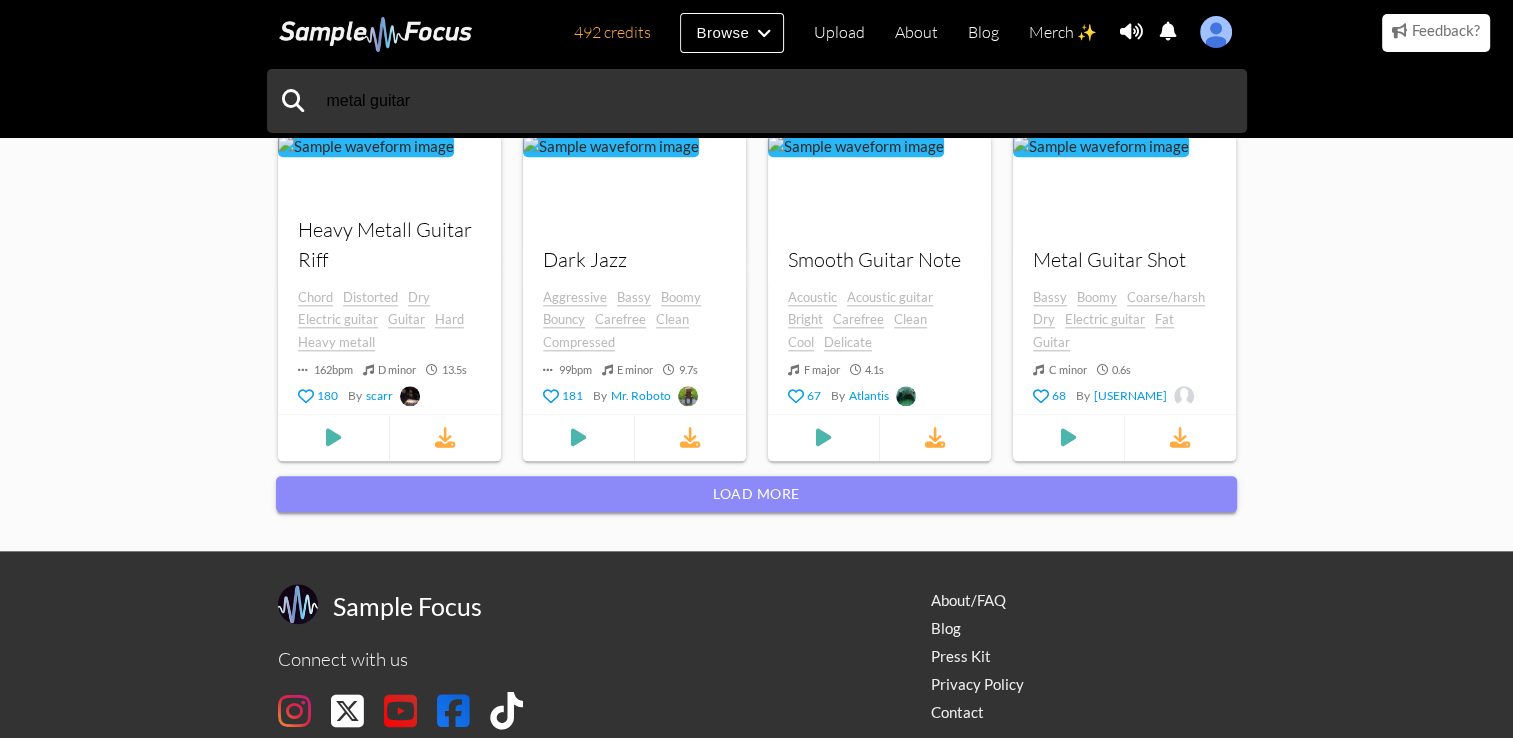 click on "Load more" at bounding box center [756, 494] 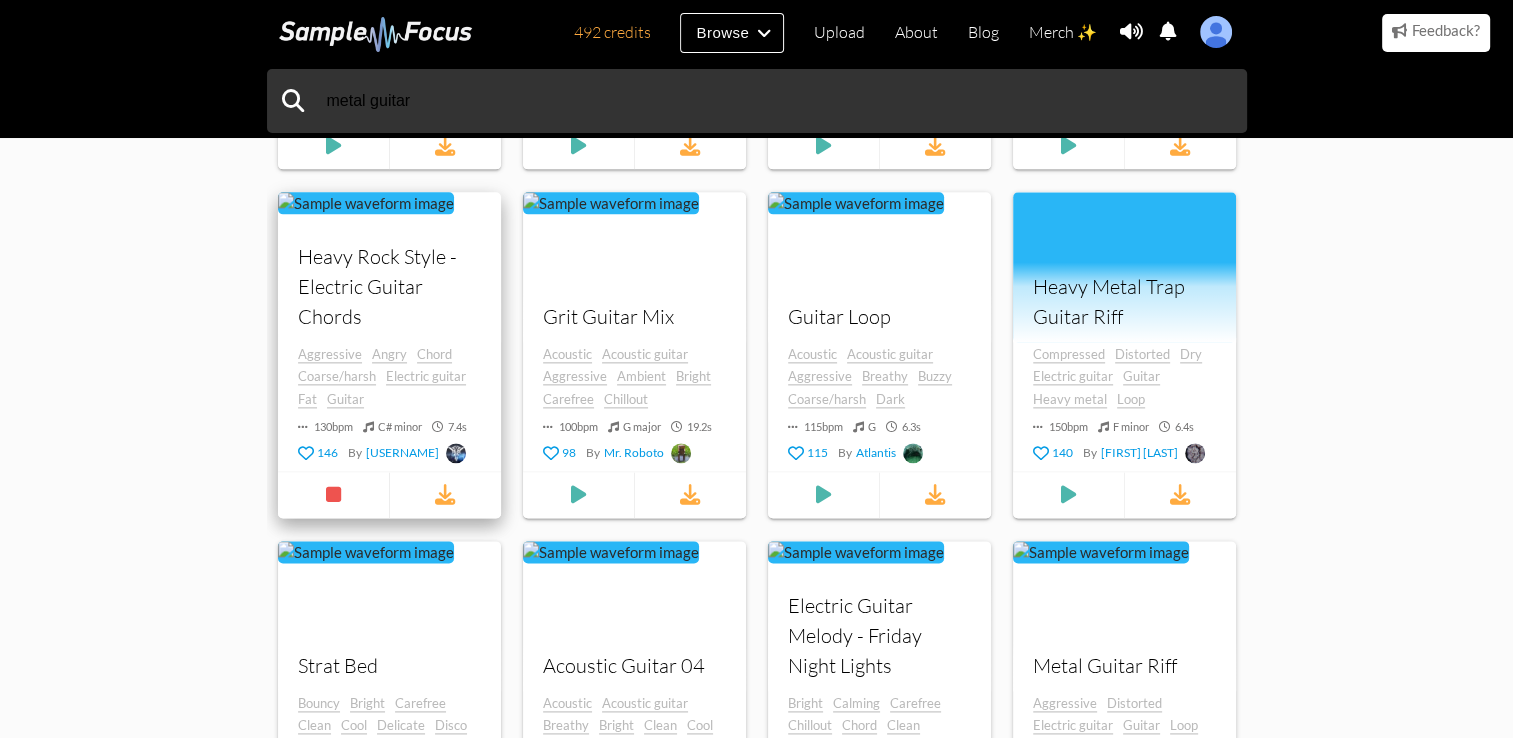 scroll, scrollTop: 2664, scrollLeft: 0, axis: vertical 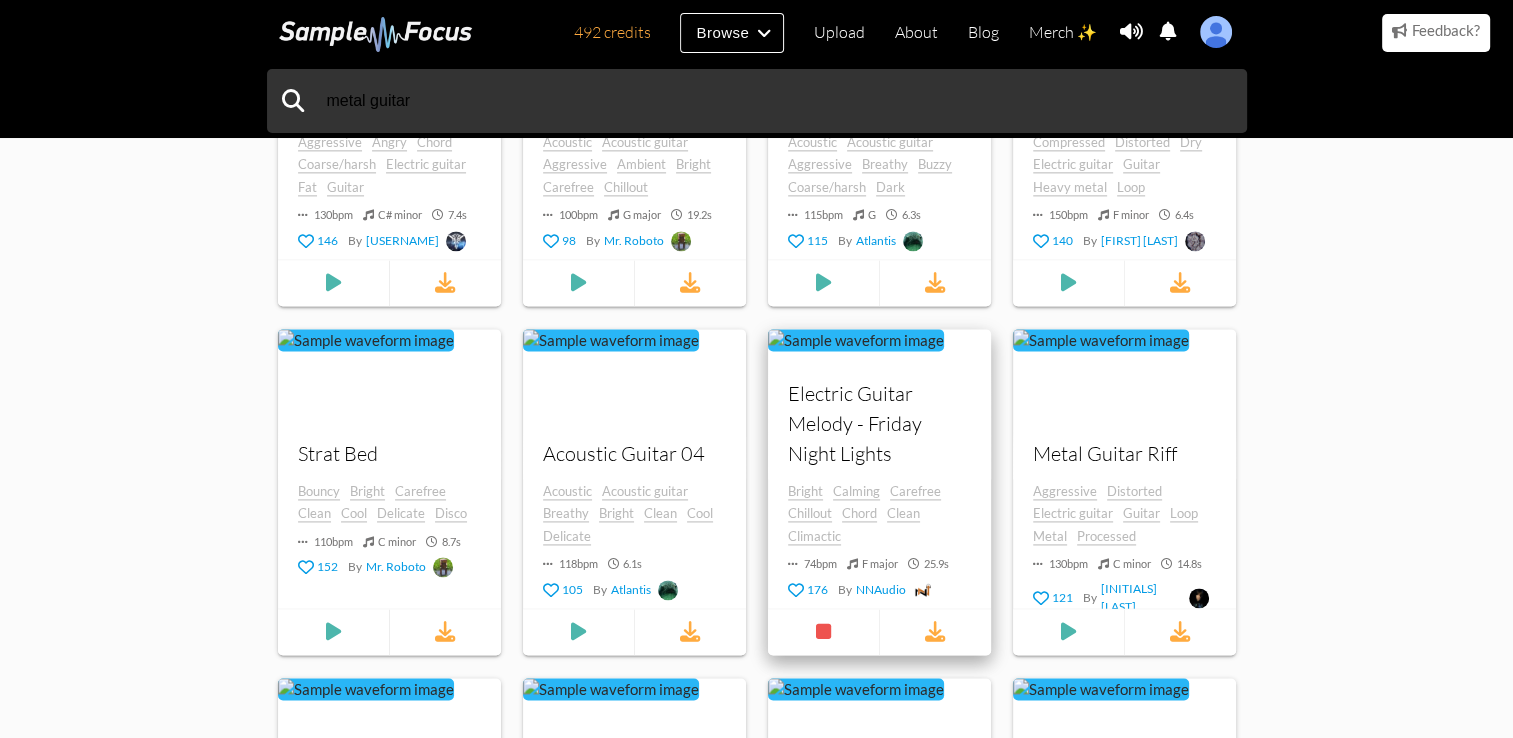 click on "Electric Guitar Melody - Friday Night Lights" at bounding box center (879, 424) 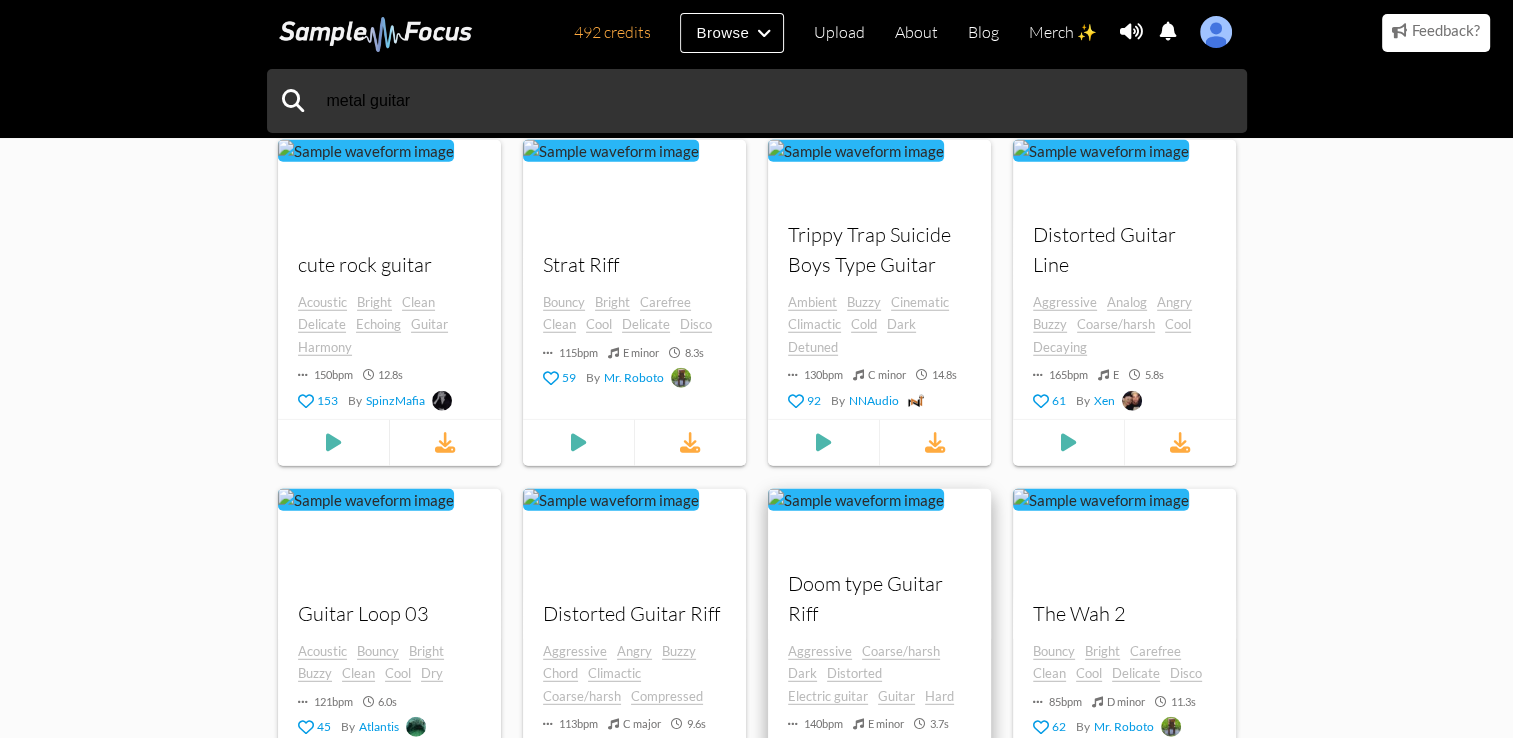 scroll, scrollTop: 5478, scrollLeft: 0, axis: vertical 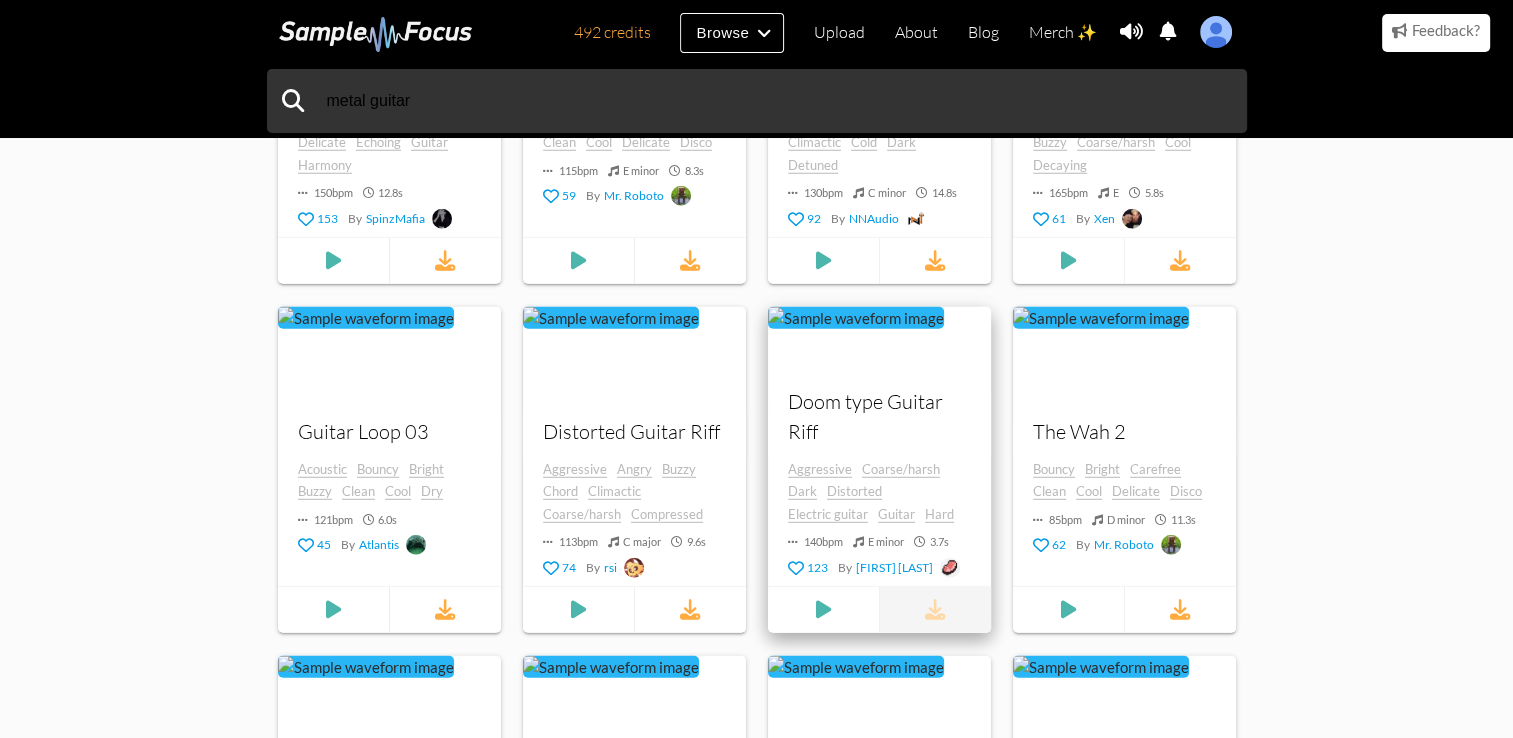 click at bounding box center (935, 610) 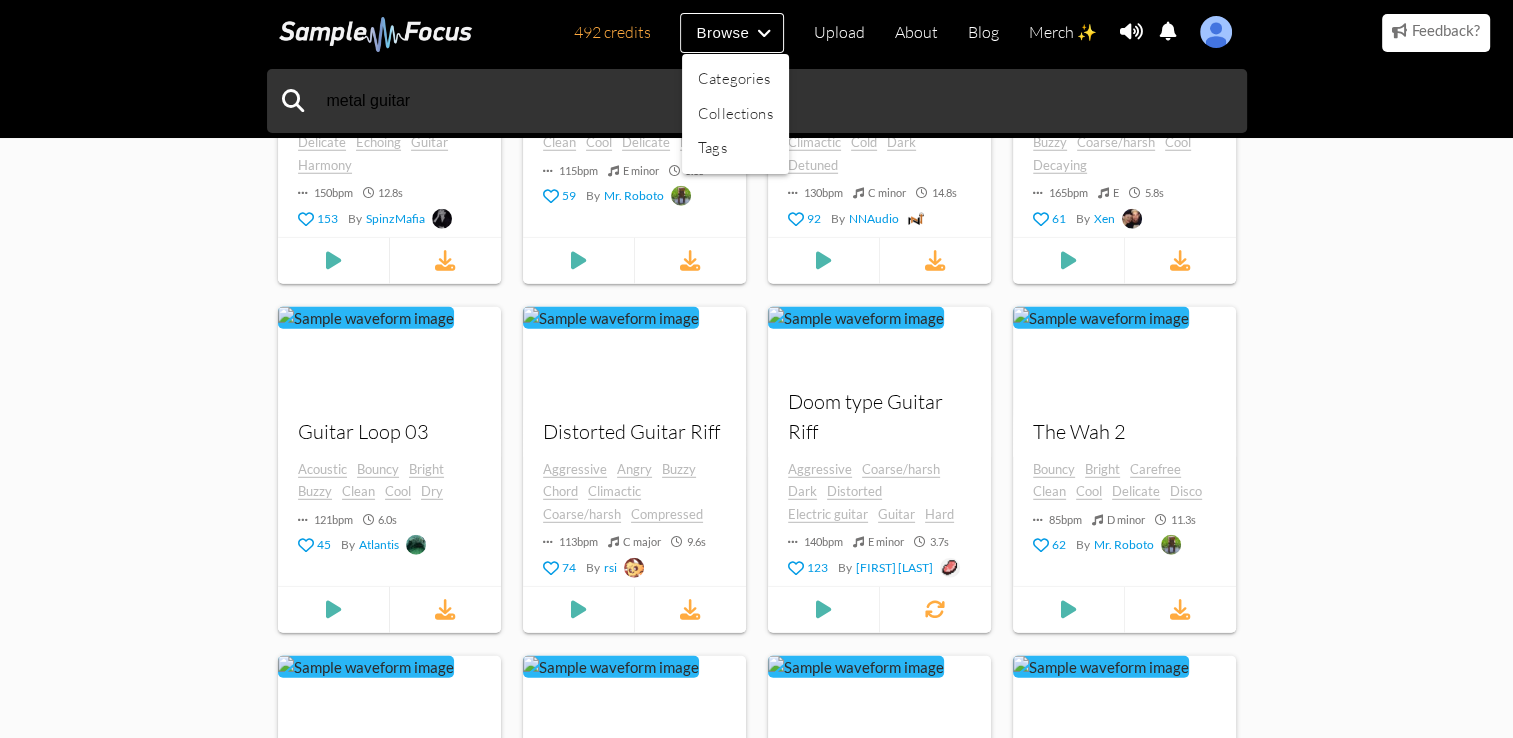 click at bounding box center [756, 369] 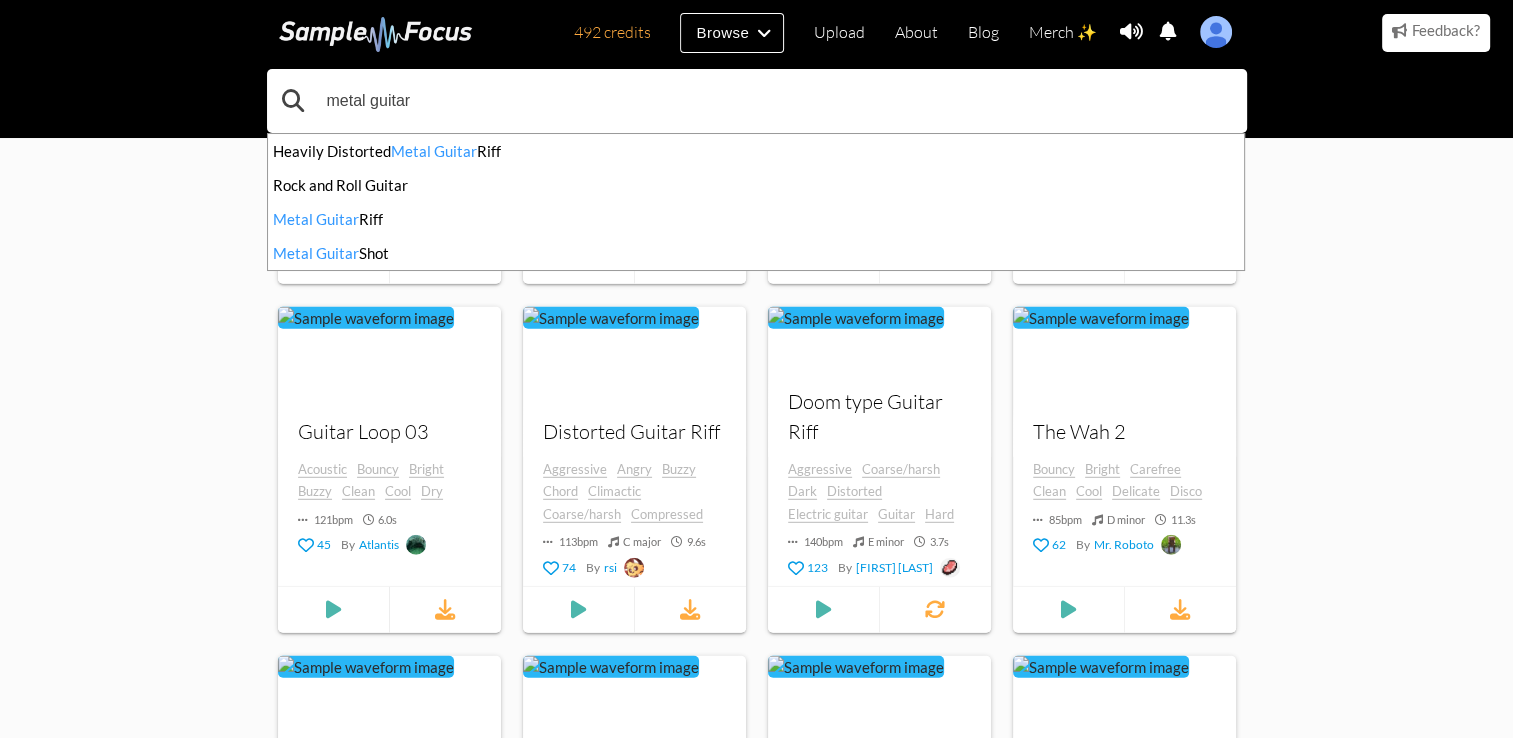 drag, startPoint x: 308, startPoint y: 78, endPoint x: 88, endPoint y: 54, distance: 221.30522 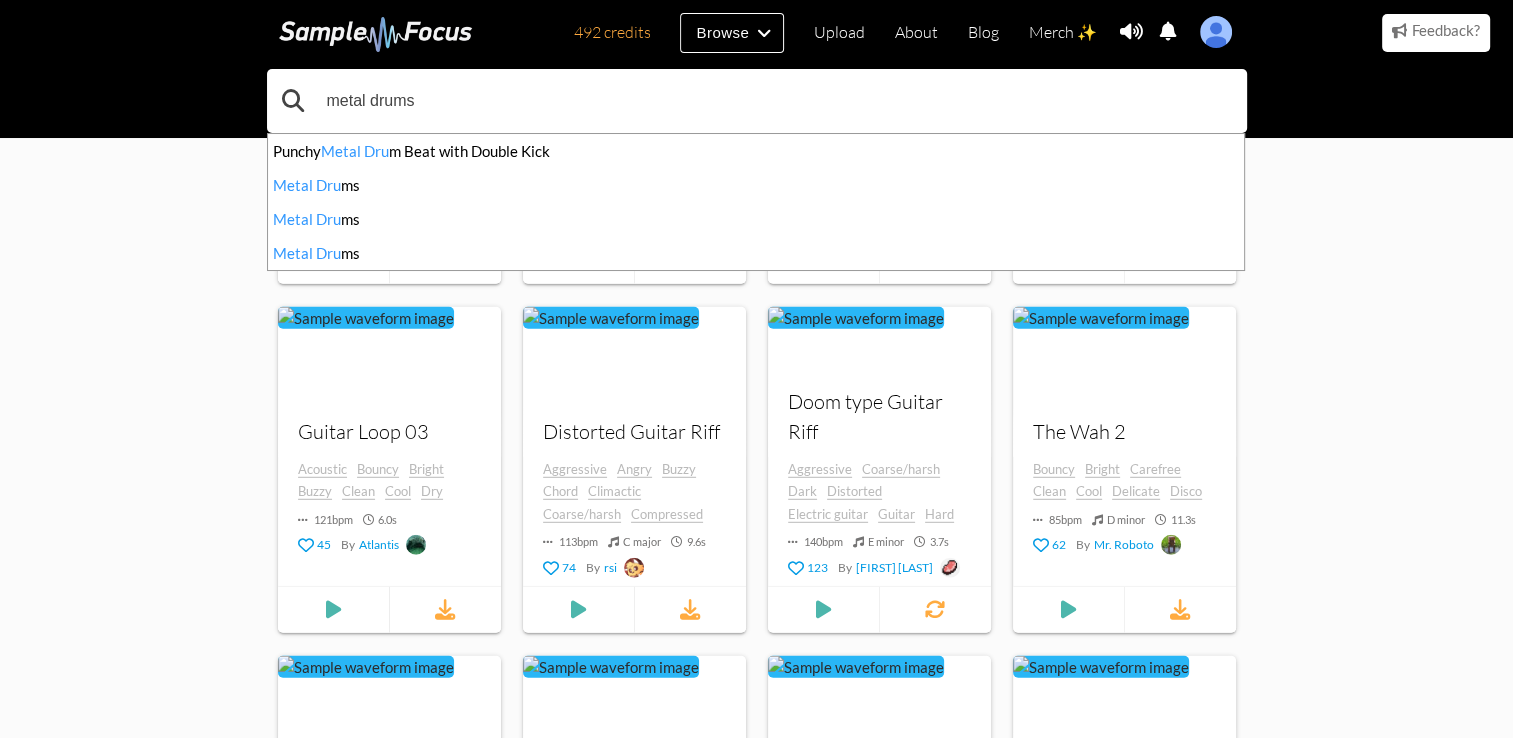 type on "metal drums" 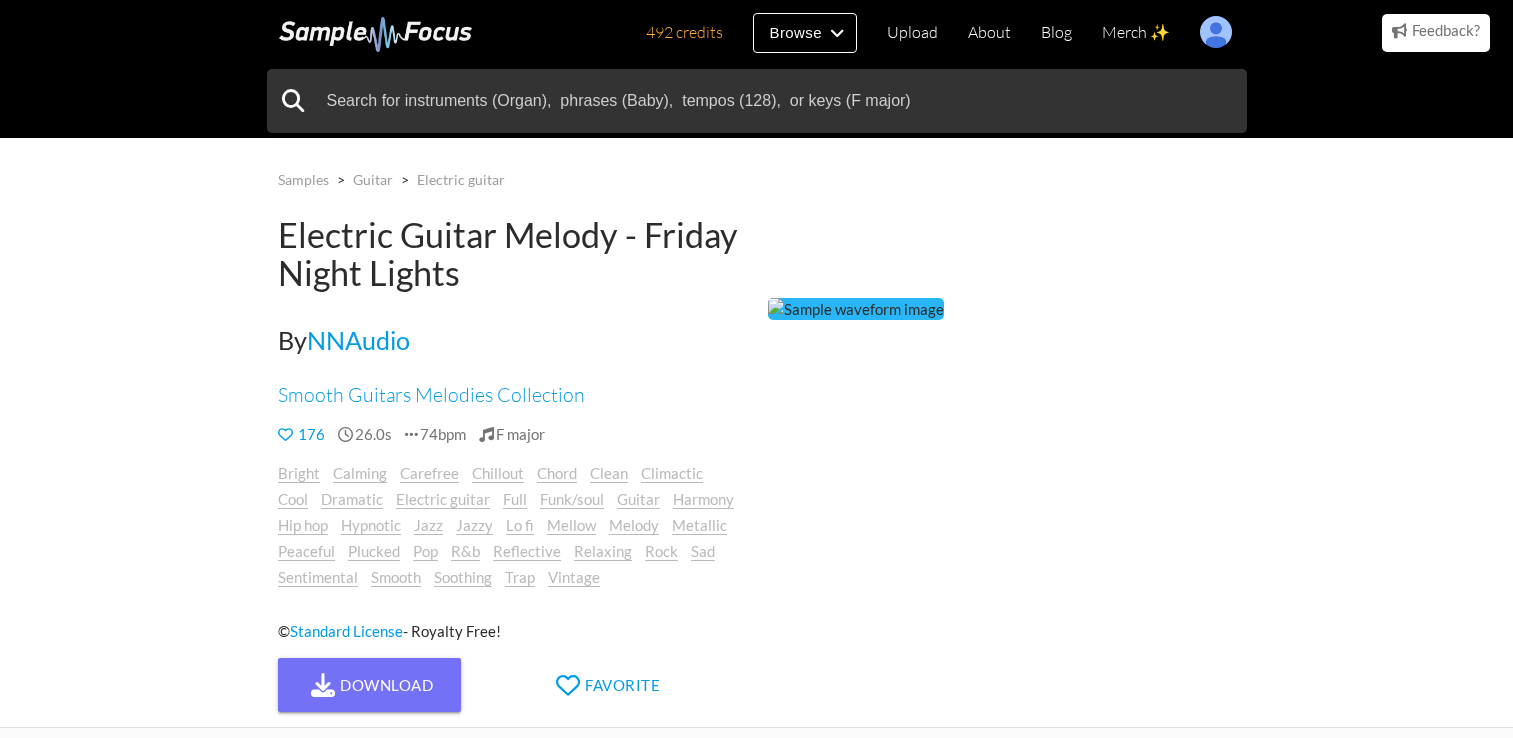 scroll, scrollTop: 0, scrollLeft: 0, axis: both 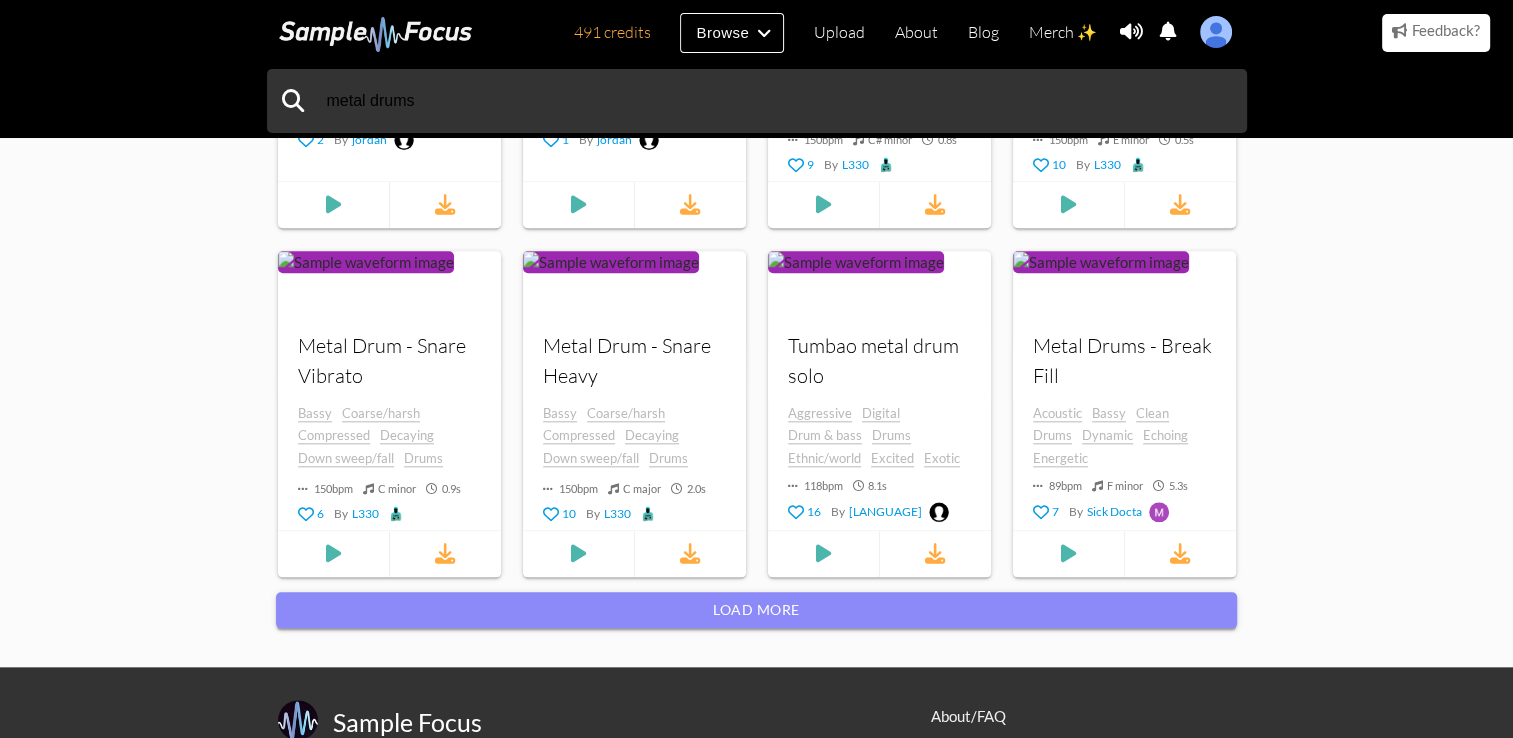 click on "Load more" at bounding box center [756, 610] 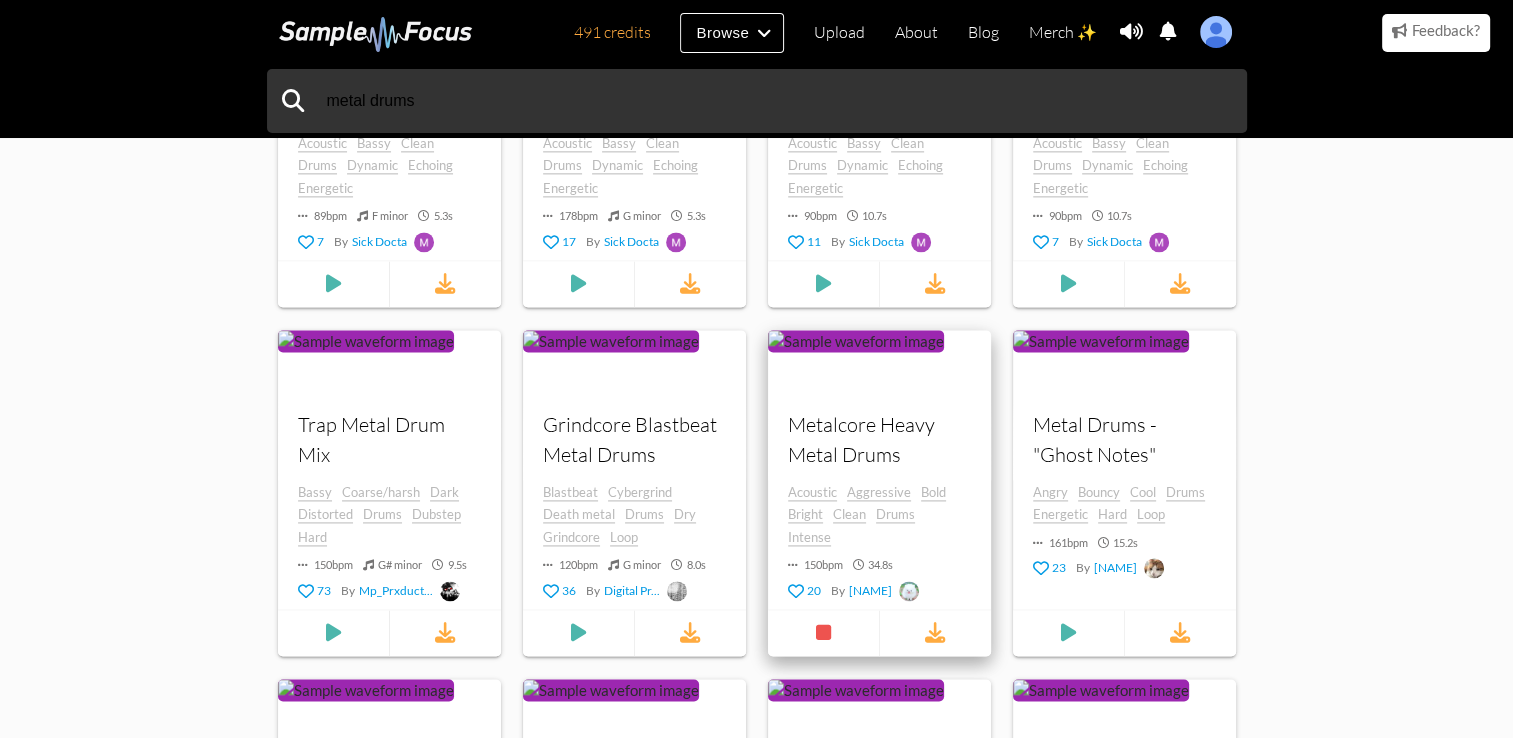 scroll, scrollTop: 2662, scrollLeft: 0, axis: vertical 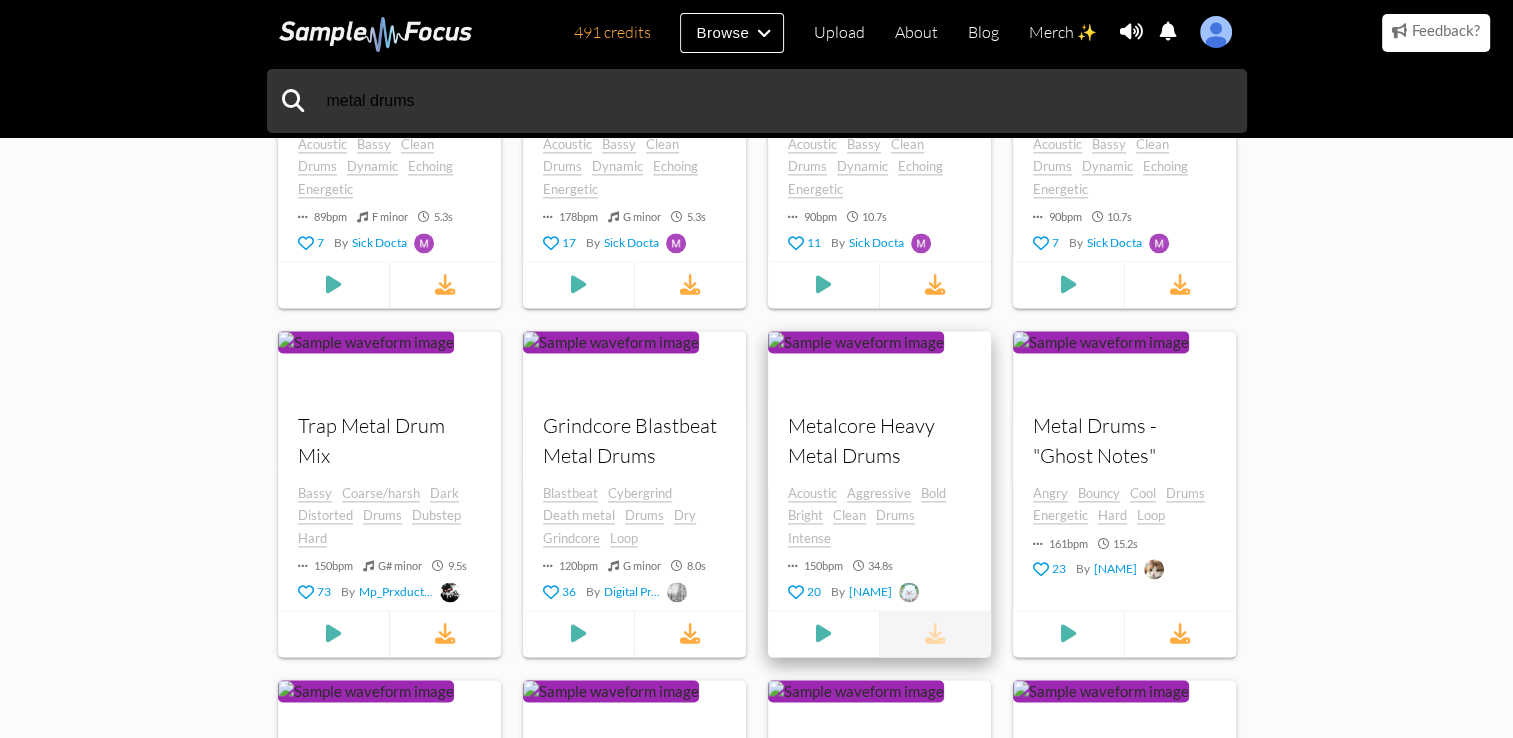 click at bounding box center (935, 634) 